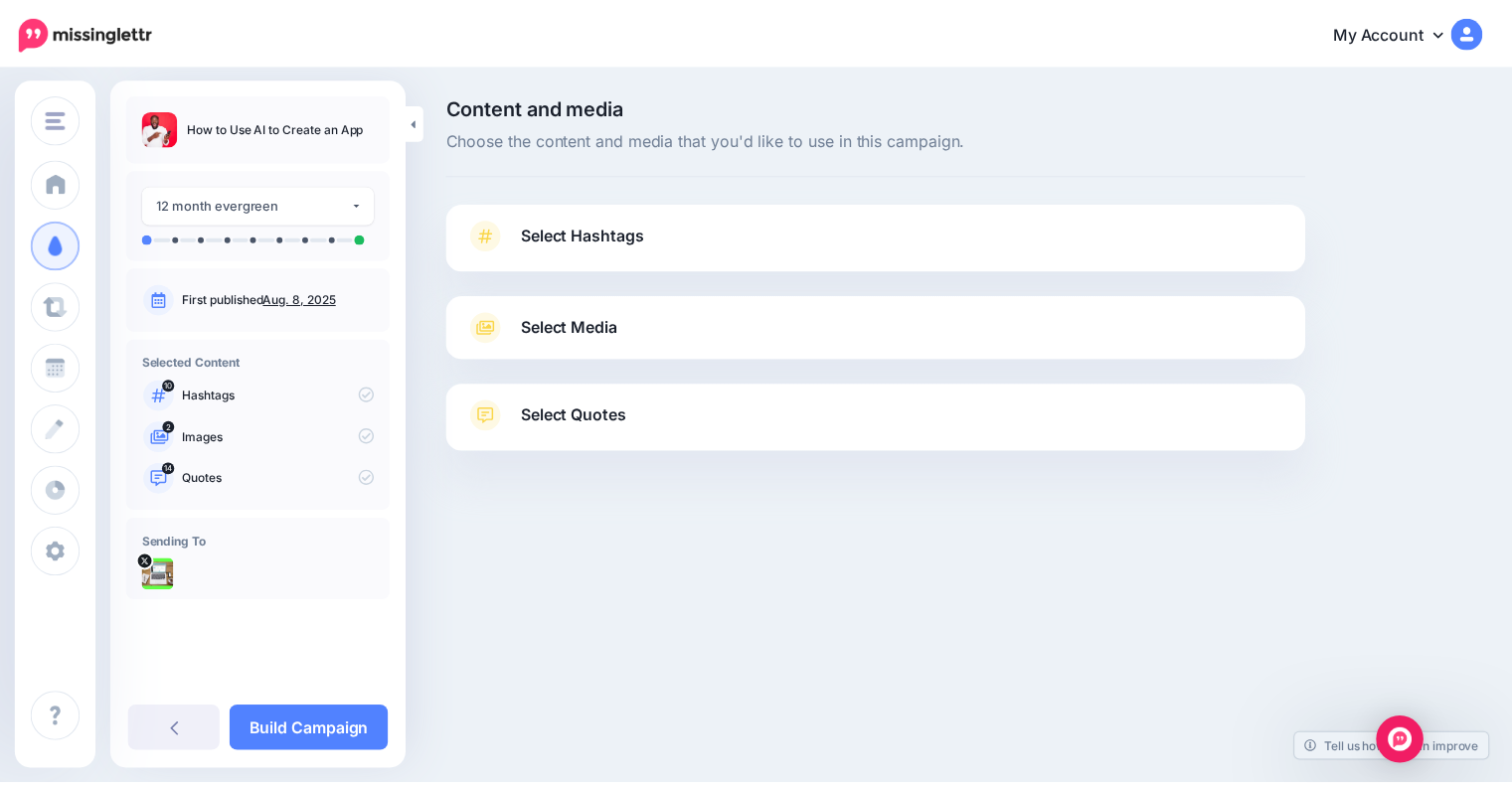 scroll, scrollTop: 0, scrollLeft: 0, axis: both 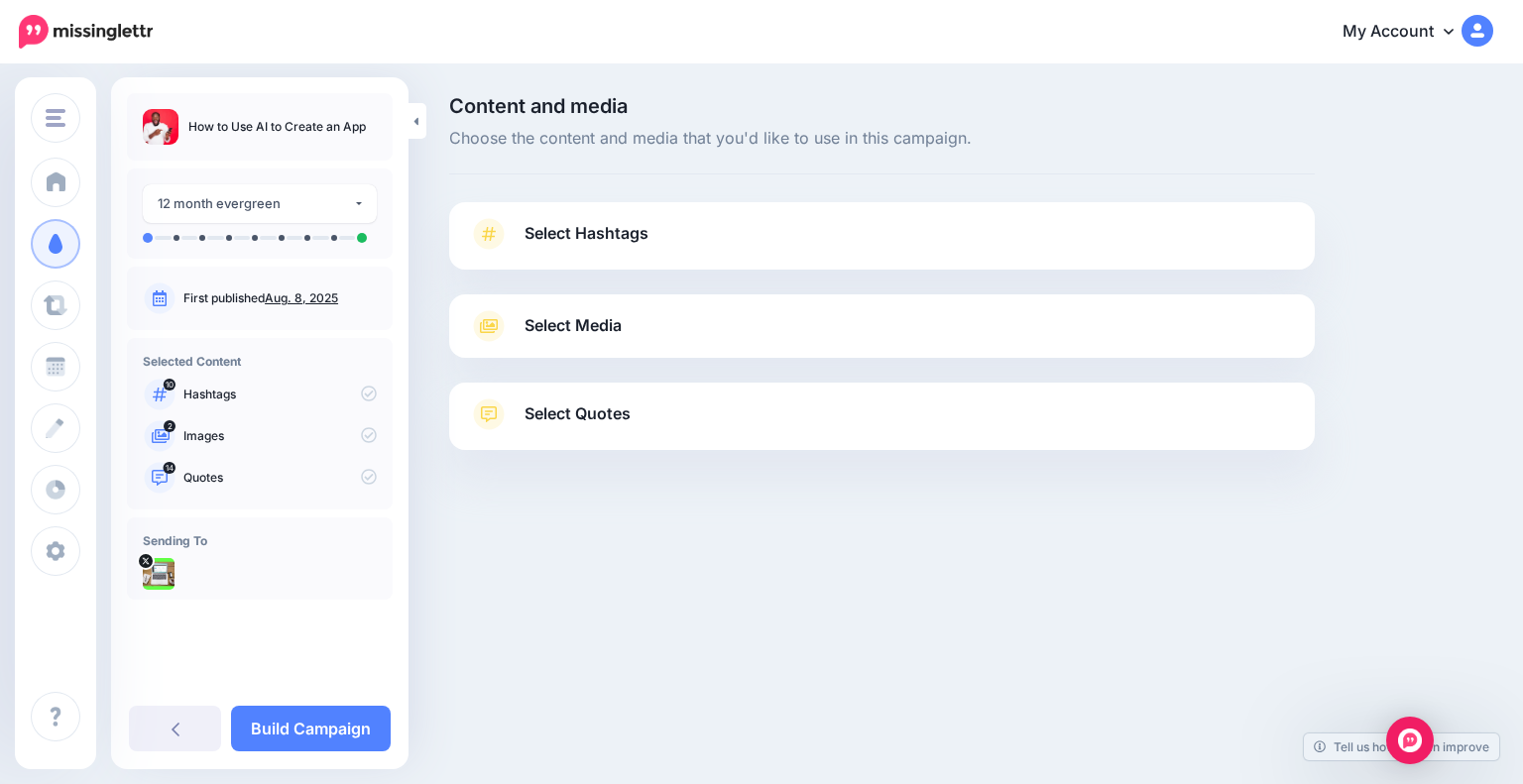 click on "Select Hashtags" at bounding box center [881, 244] 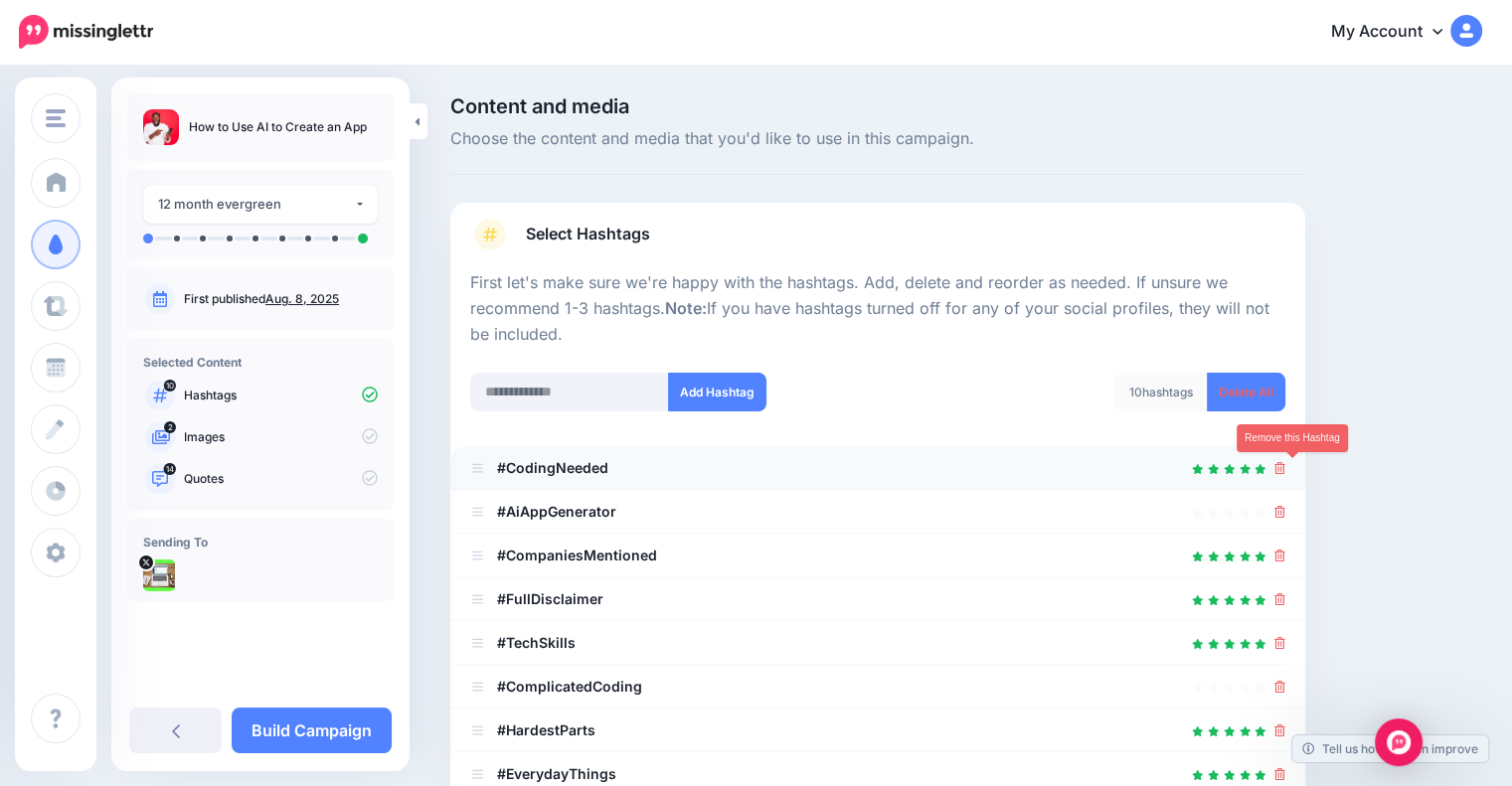click 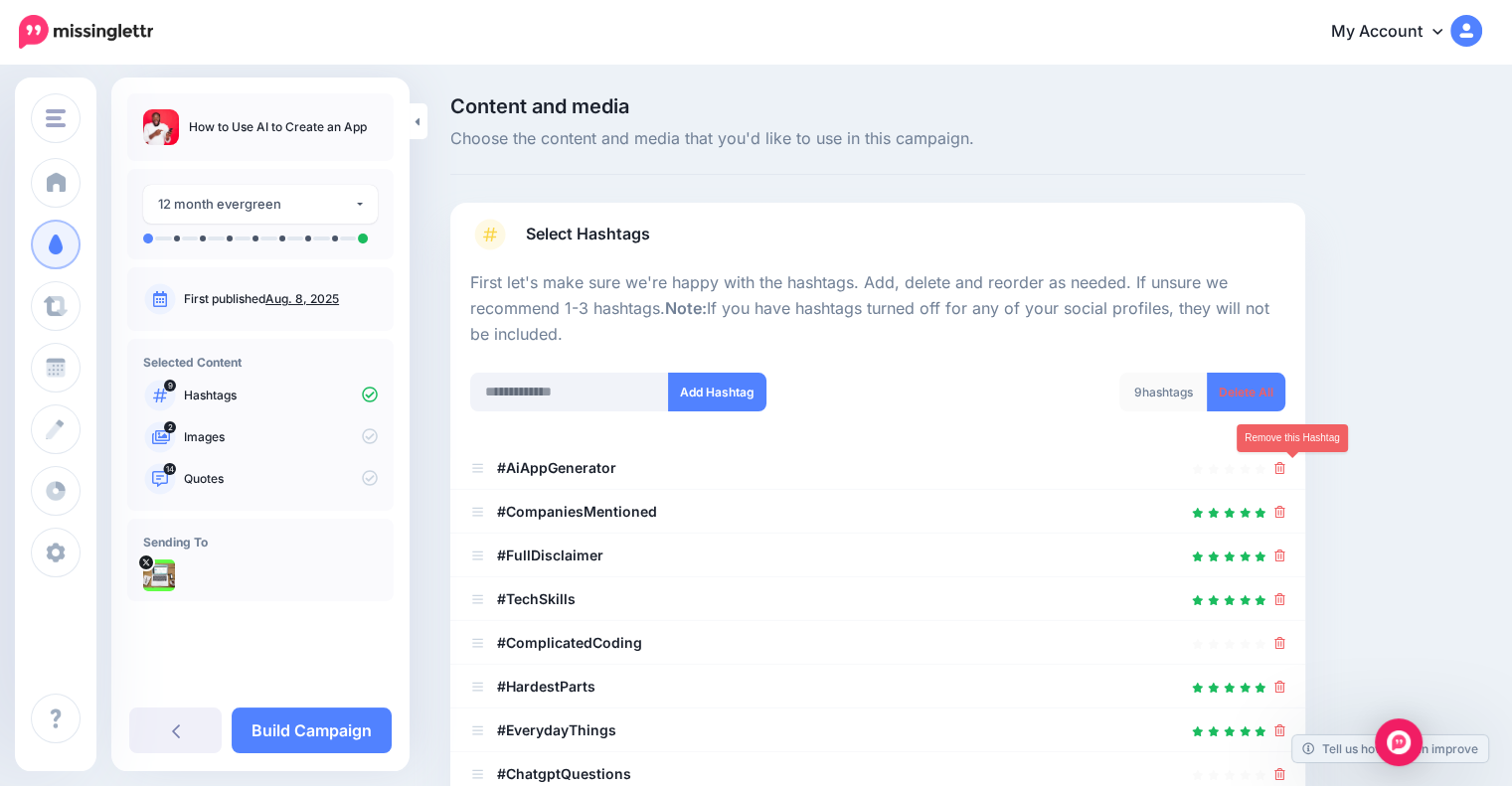 click 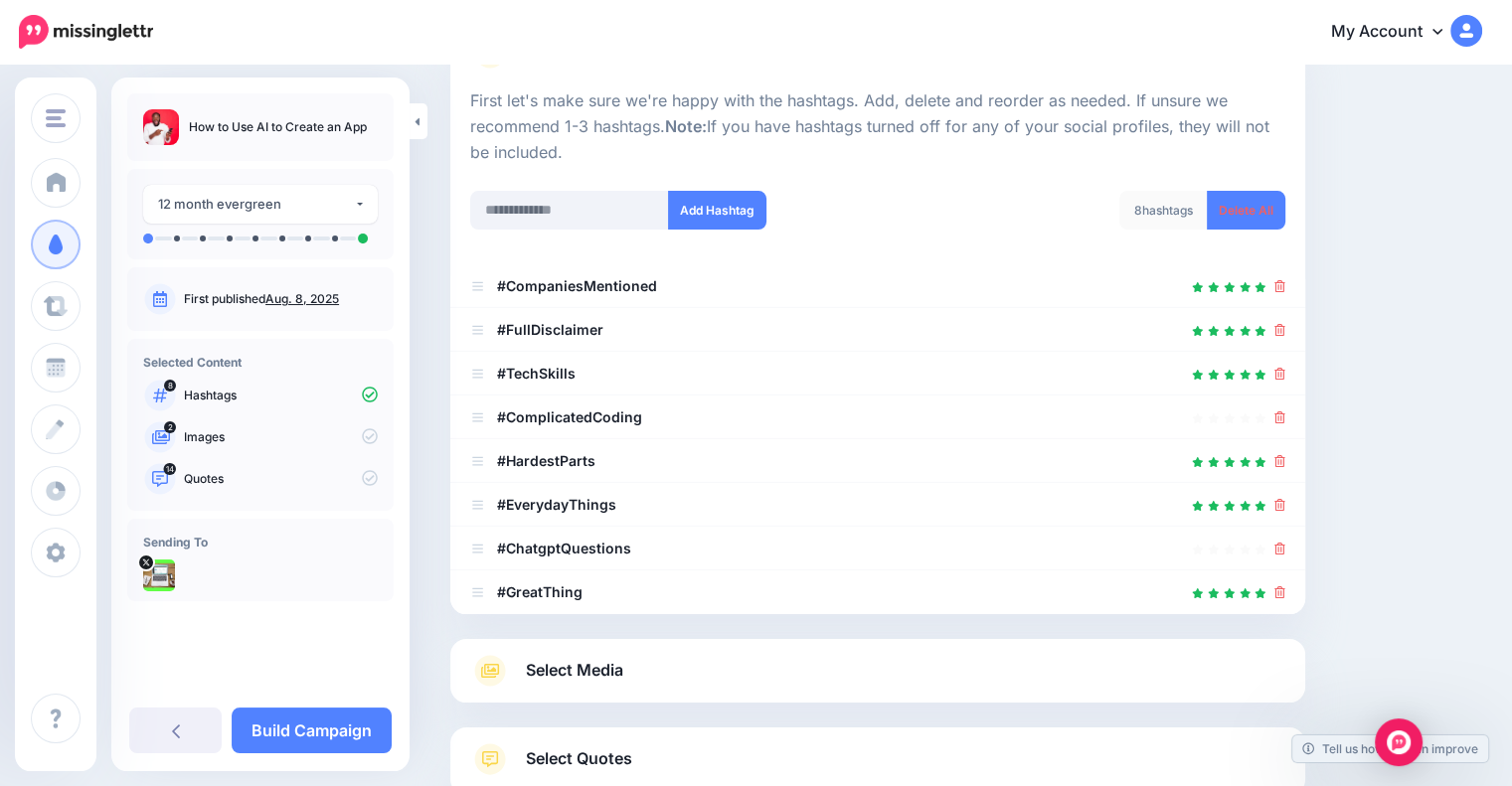 scroll, scrollTop: 298, scrollLeft: 0, axis: vertical 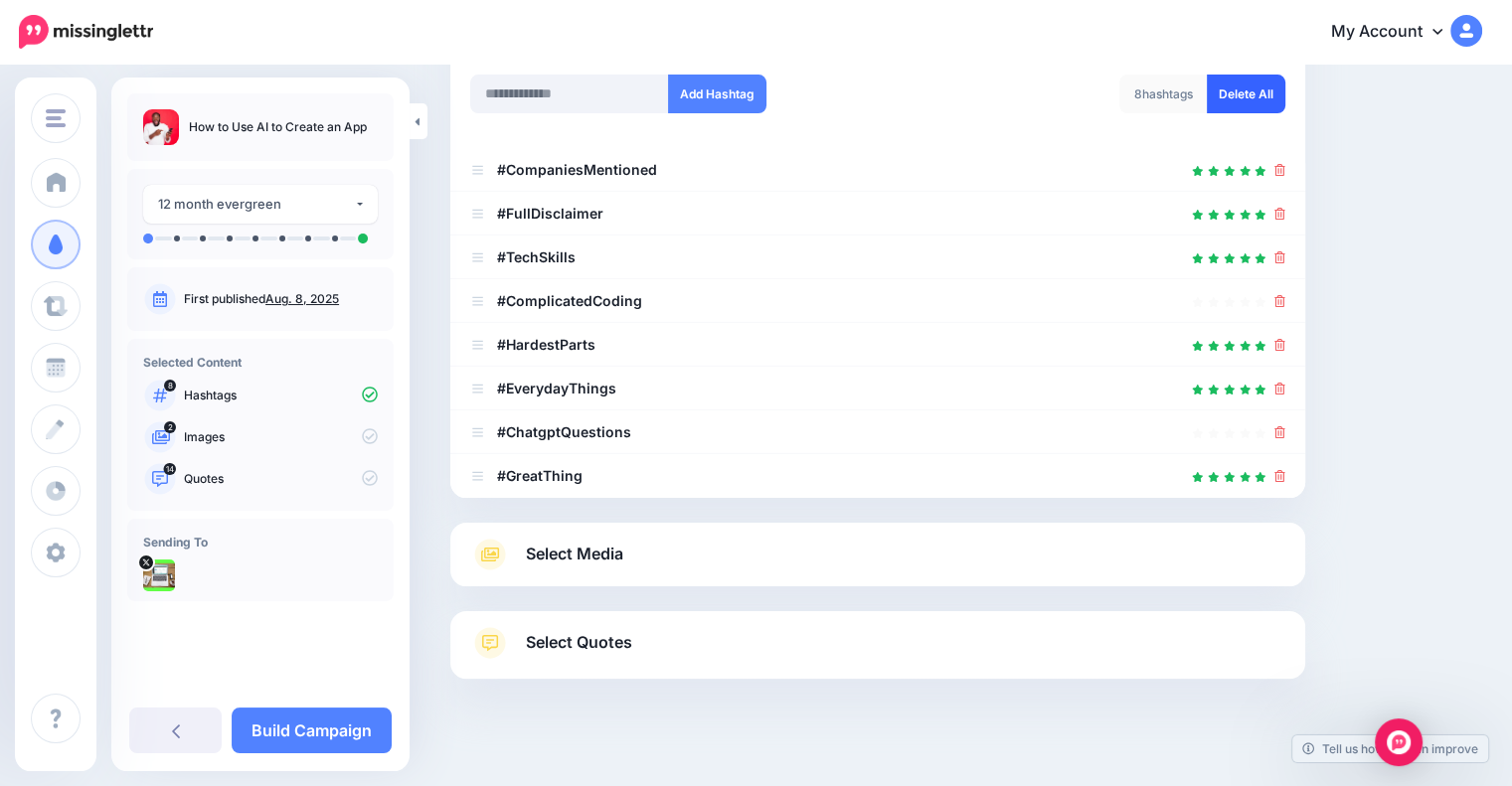 click on "Delete All" at bounding box center (1246, 93) 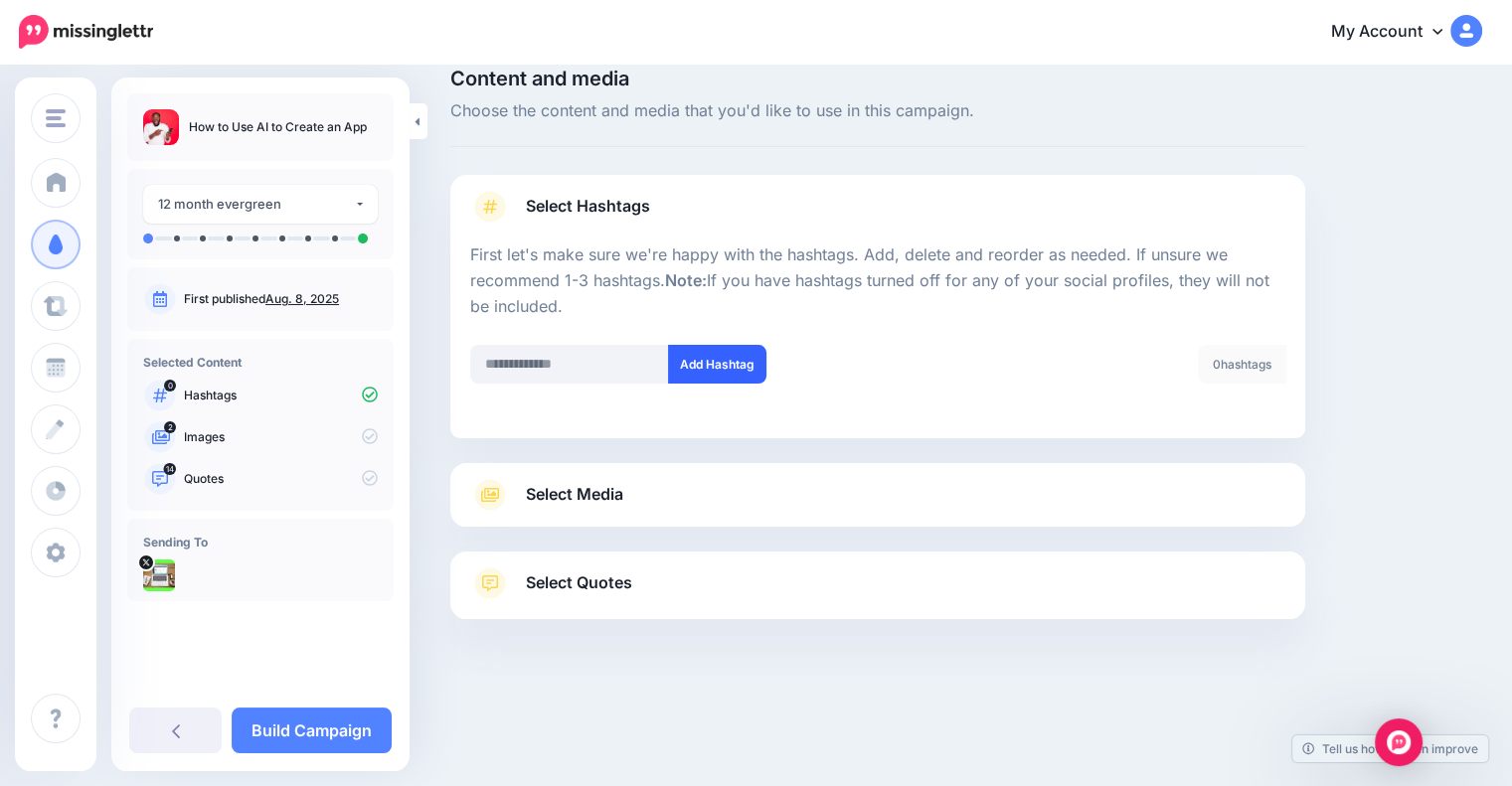 scroll, scrollTop: 28, scrollLeft: 0, axis: vertical 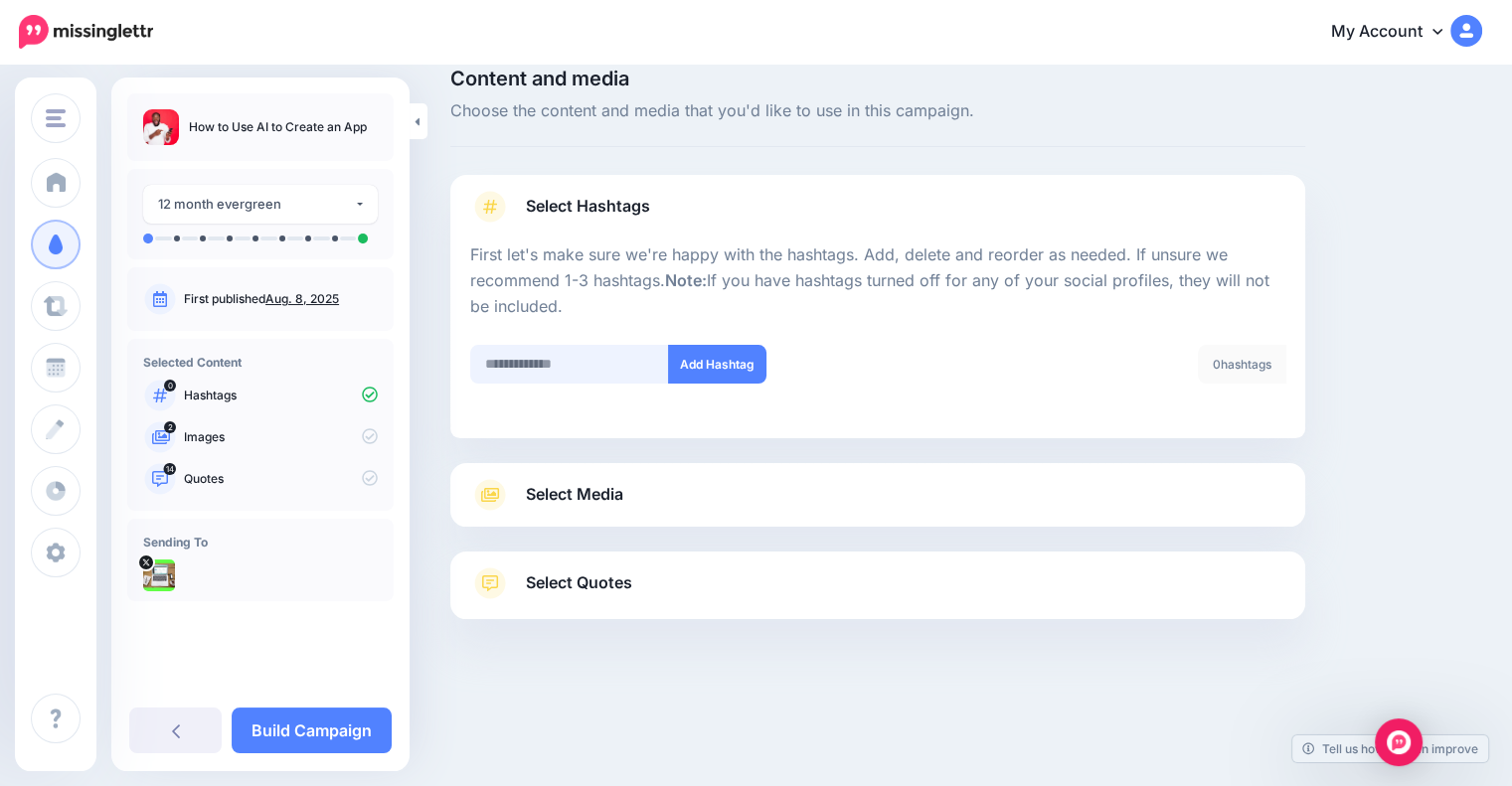 click at bounding box center (570, 364) 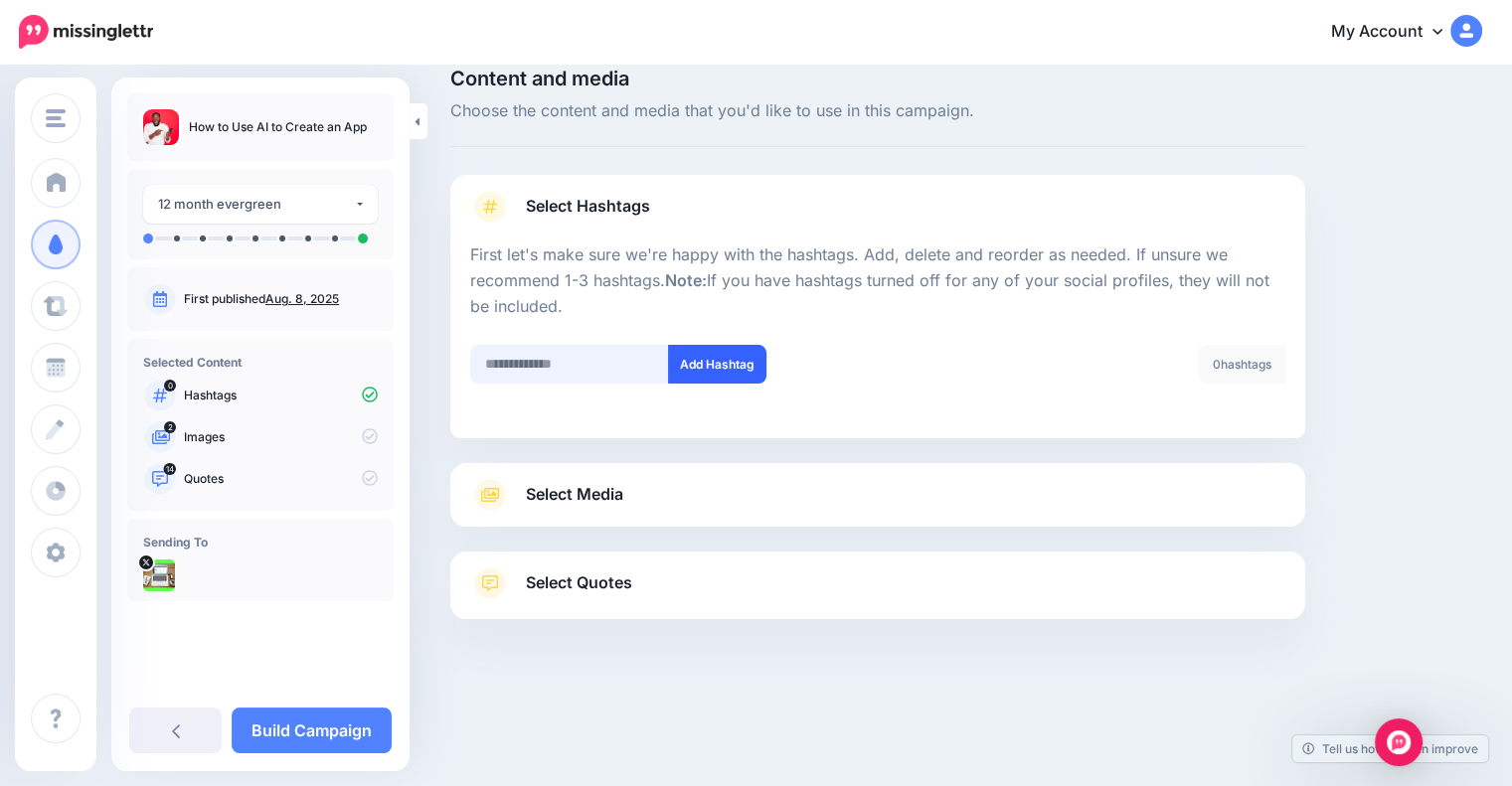 paste on "**********" 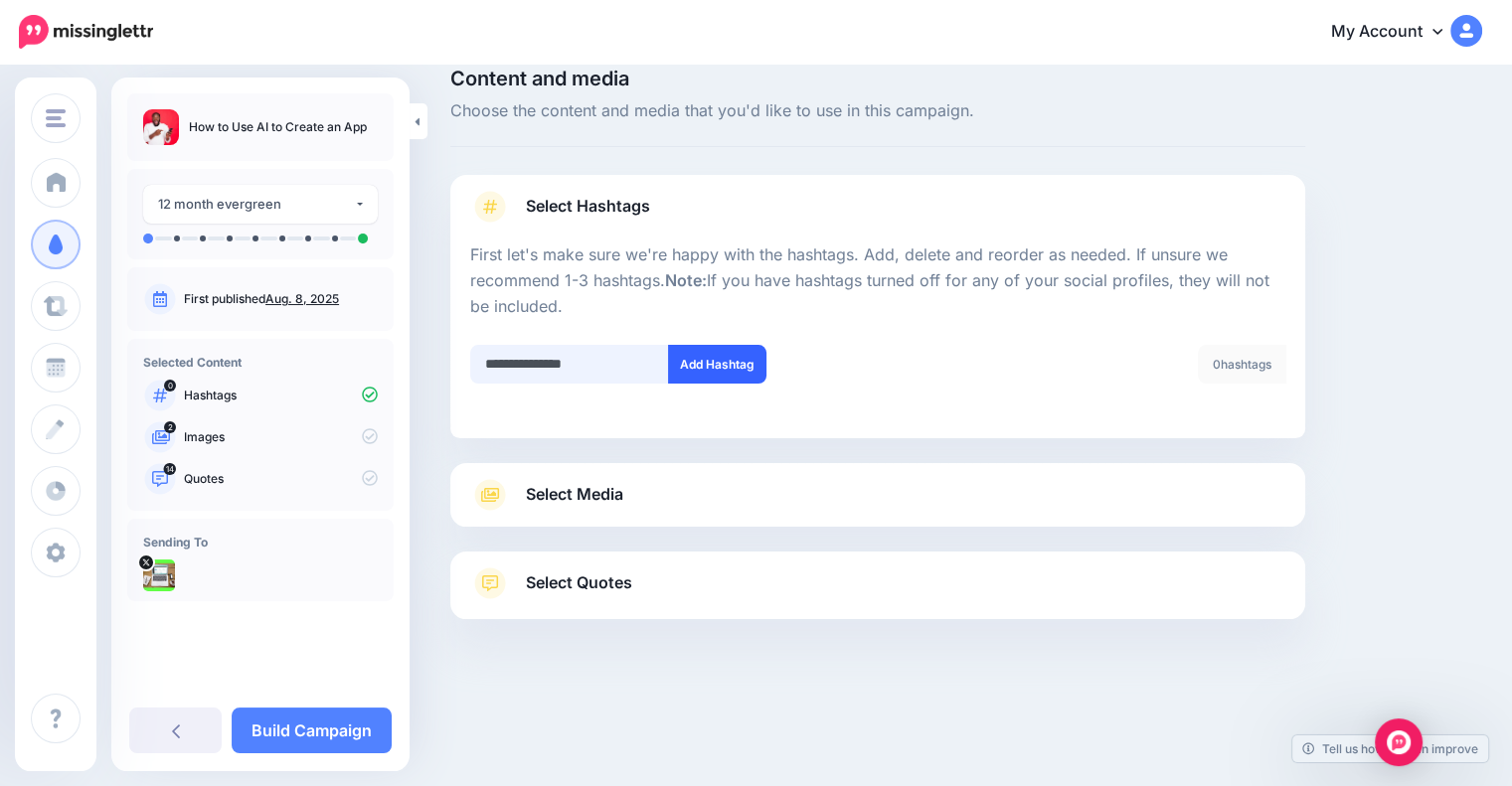 type on "**********" 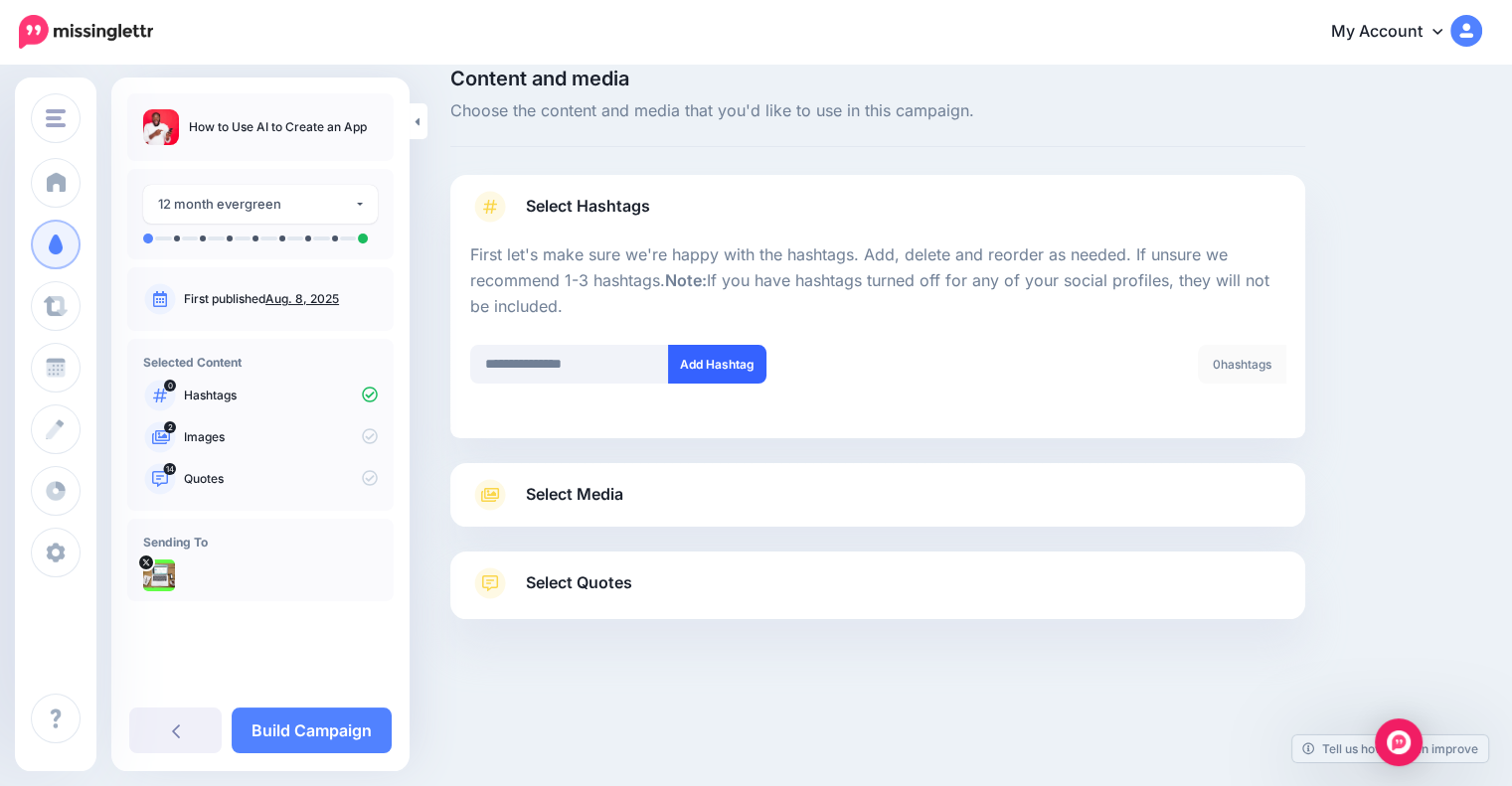 click on "Add Hashtag" at bounding box center (717, 364) 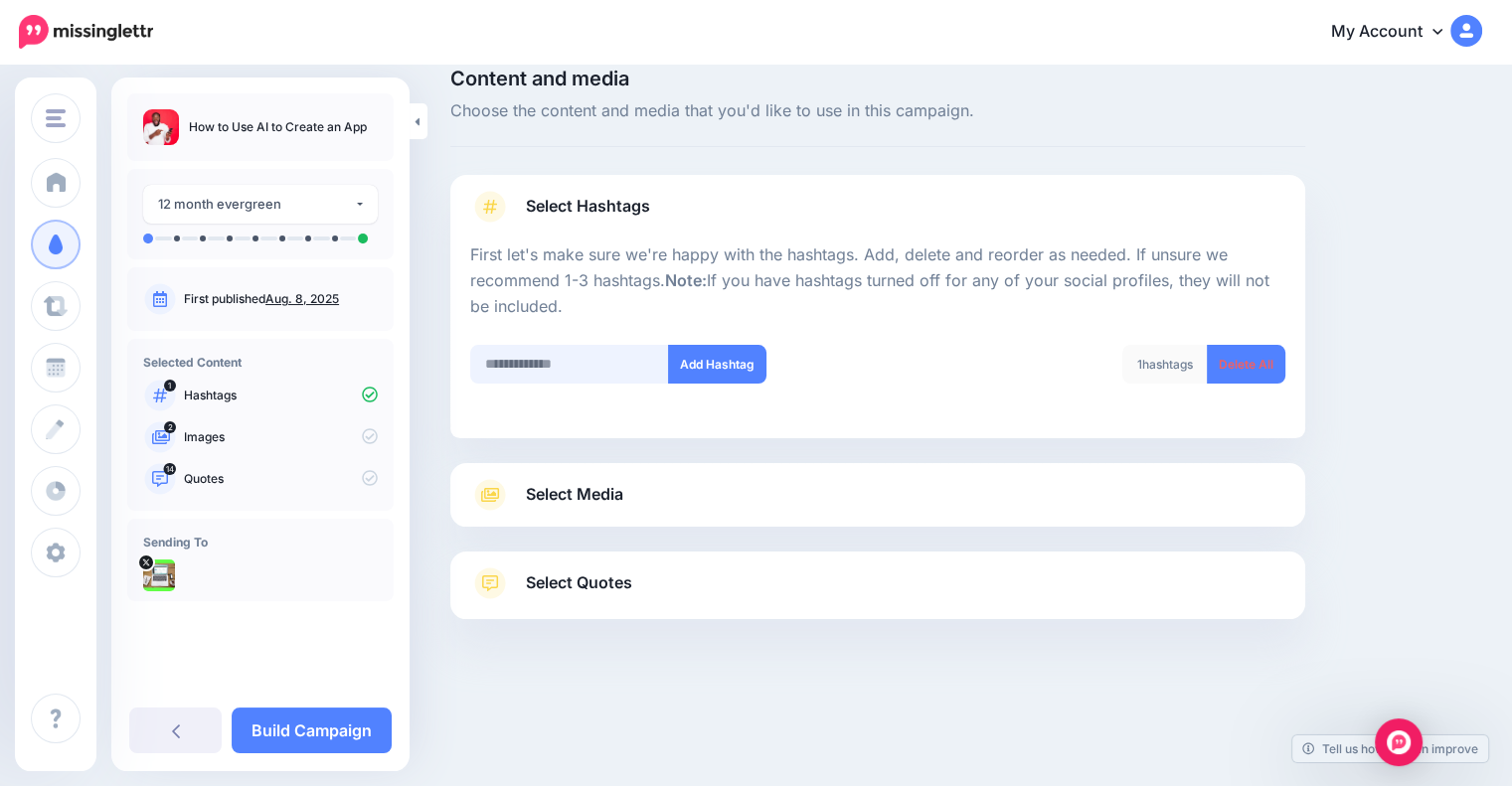 click at bounding box center (570, 364) 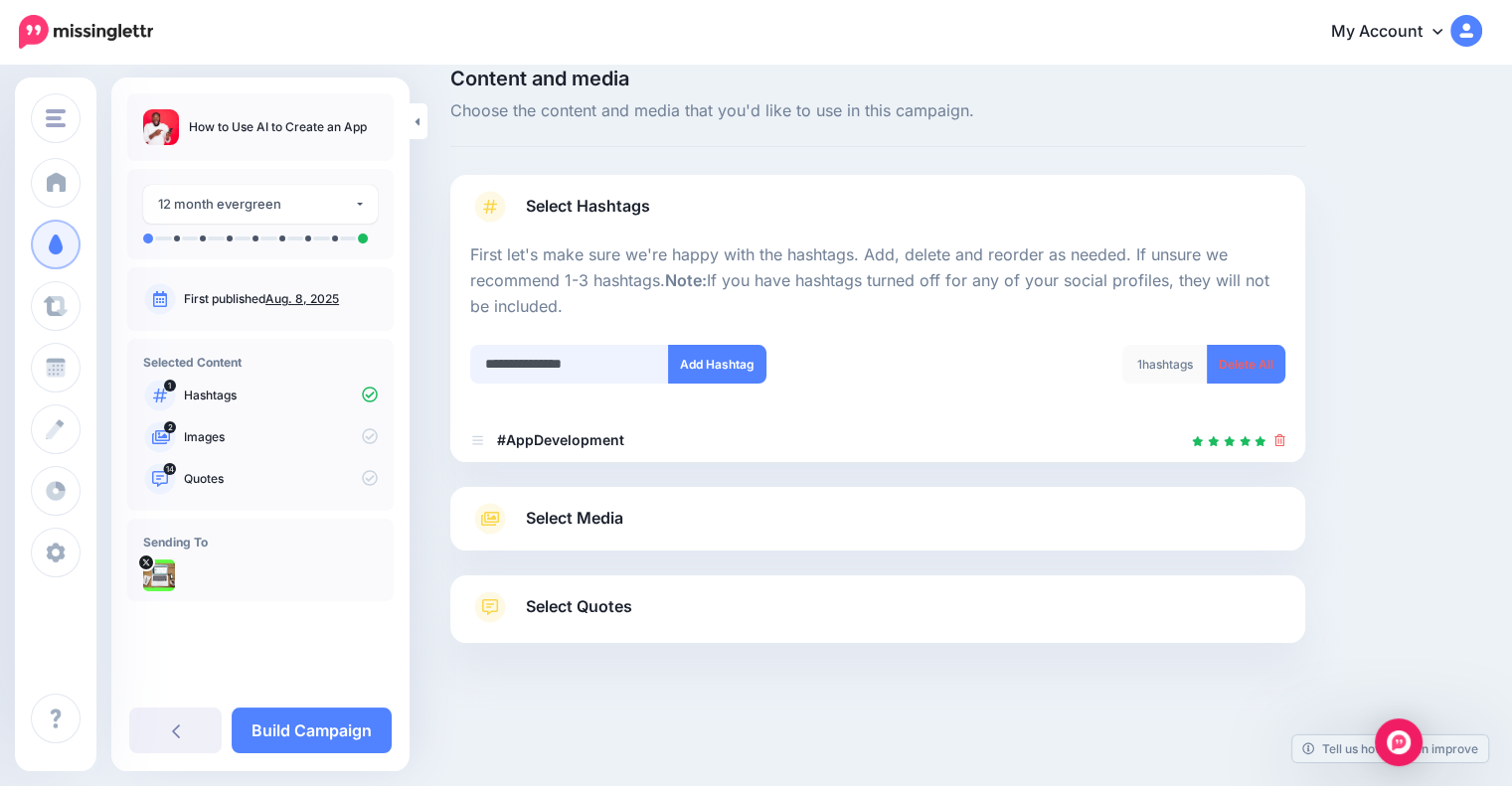 scroll, scrollTop: 41, scrollLeft: 0, axis: vertical 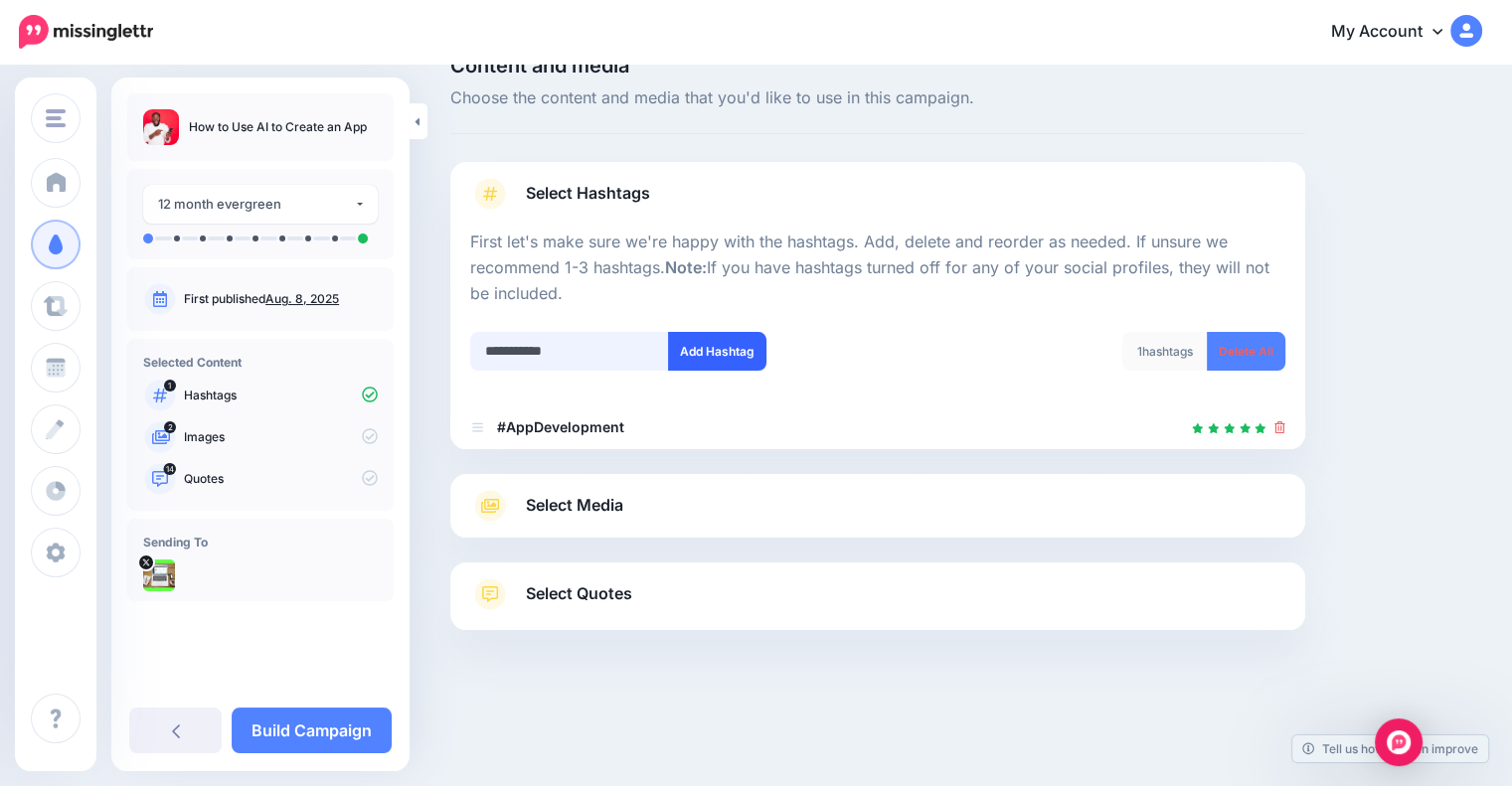 type on "**********" 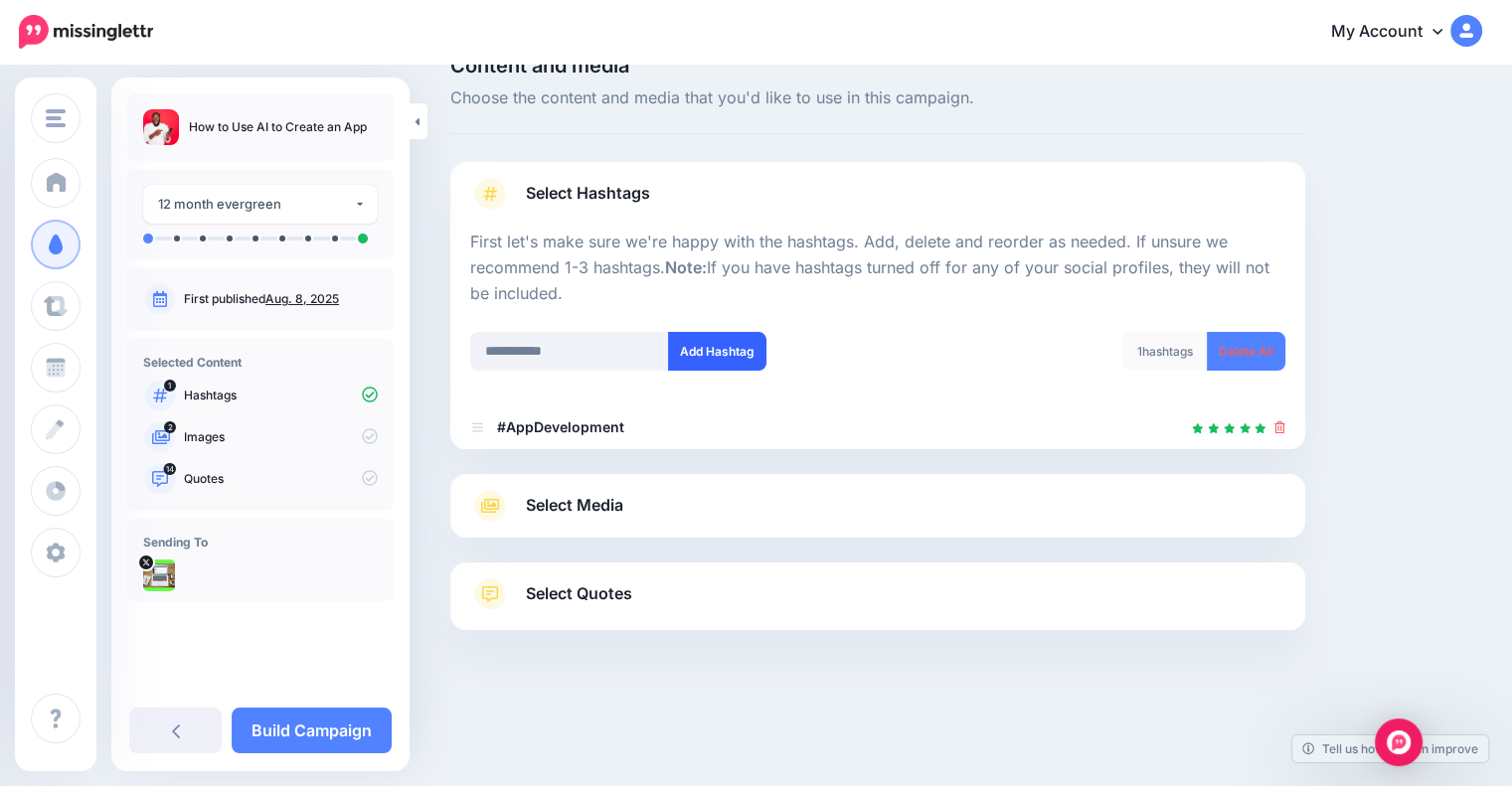 click on "Add Hashtag" at bounding box center (717, 351) 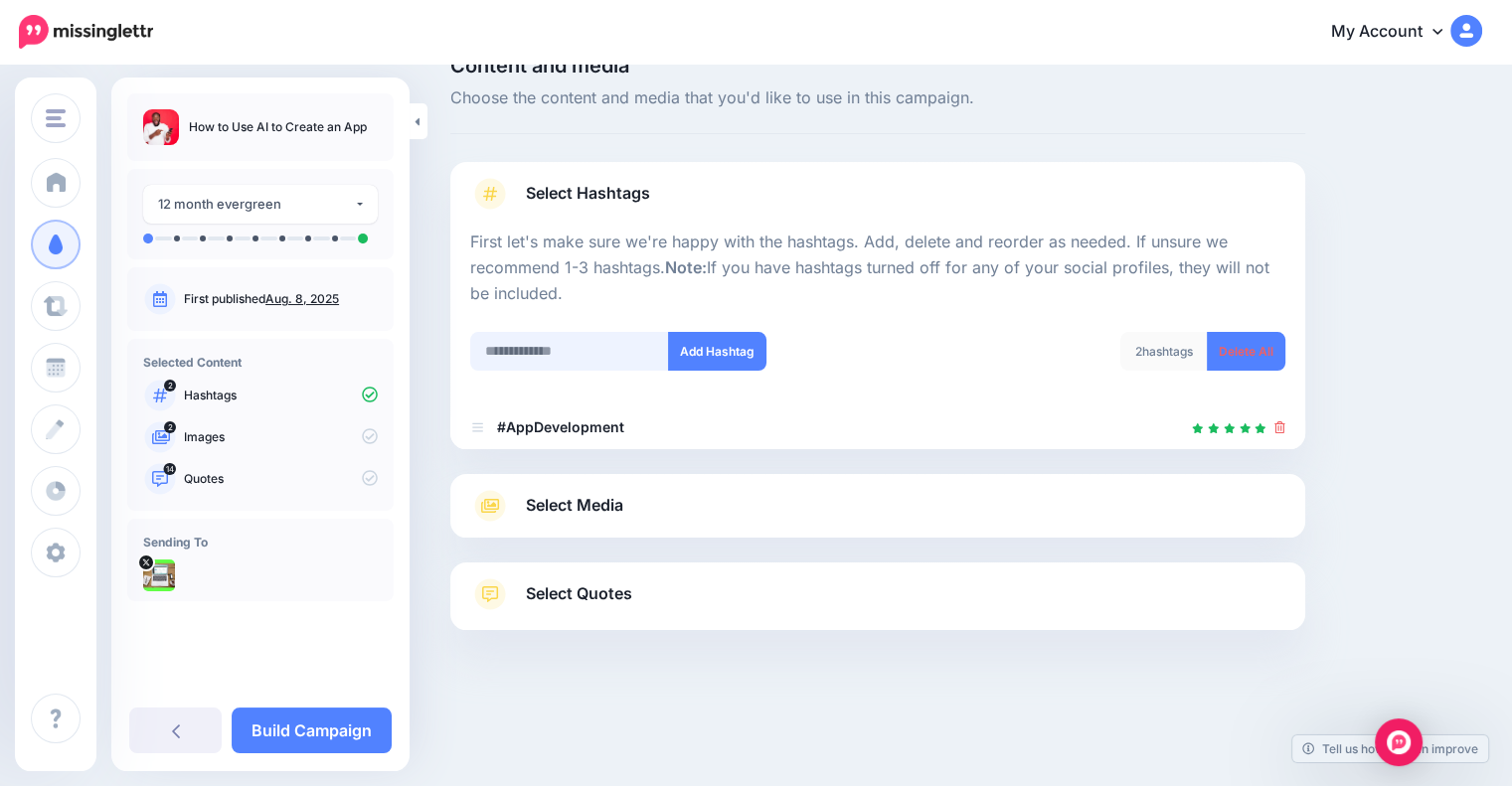 click at bounding box center (570, 351) 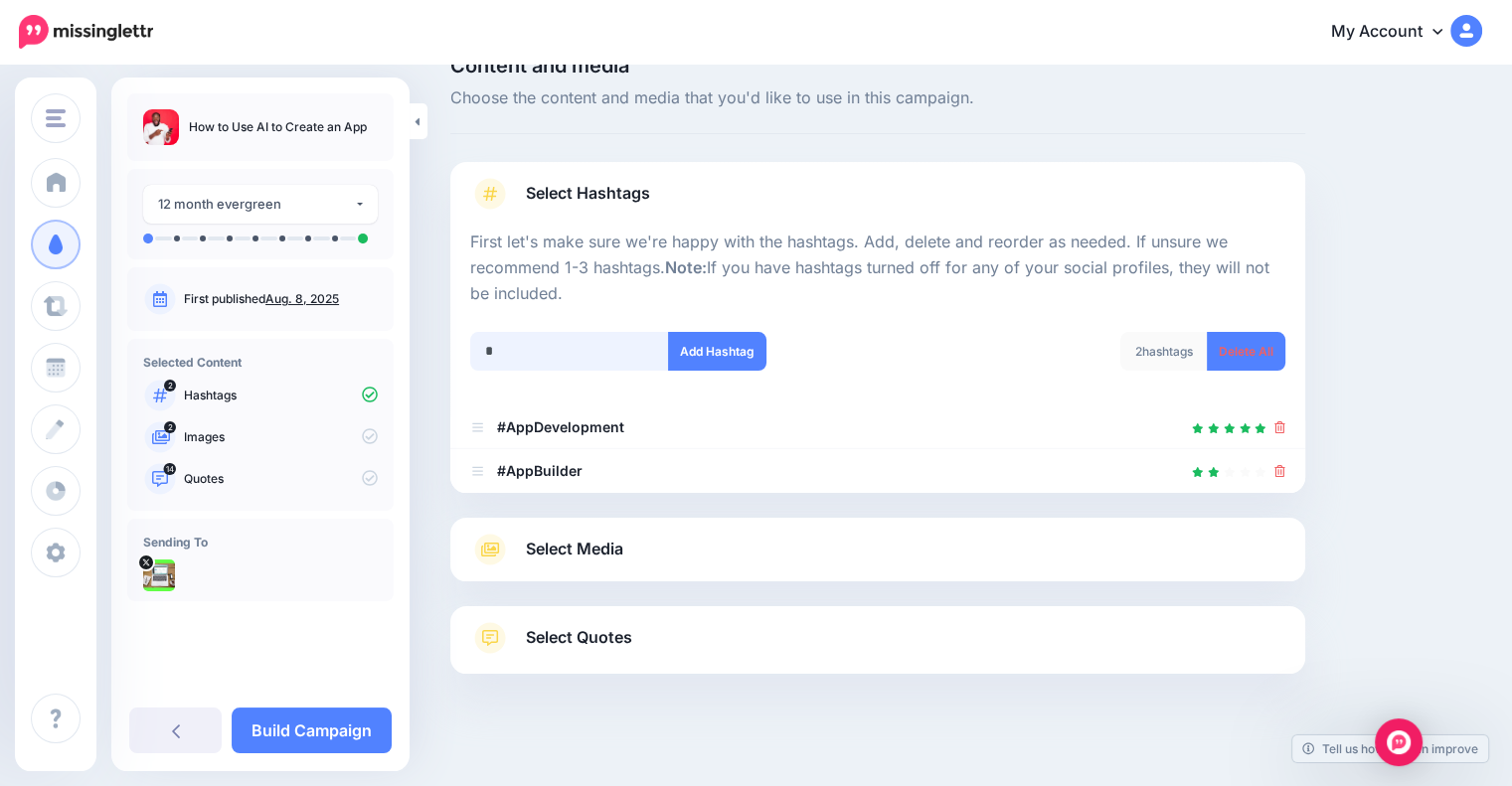 scroll, scrollTop: 84, scrollLeft: 0, axis: vertical 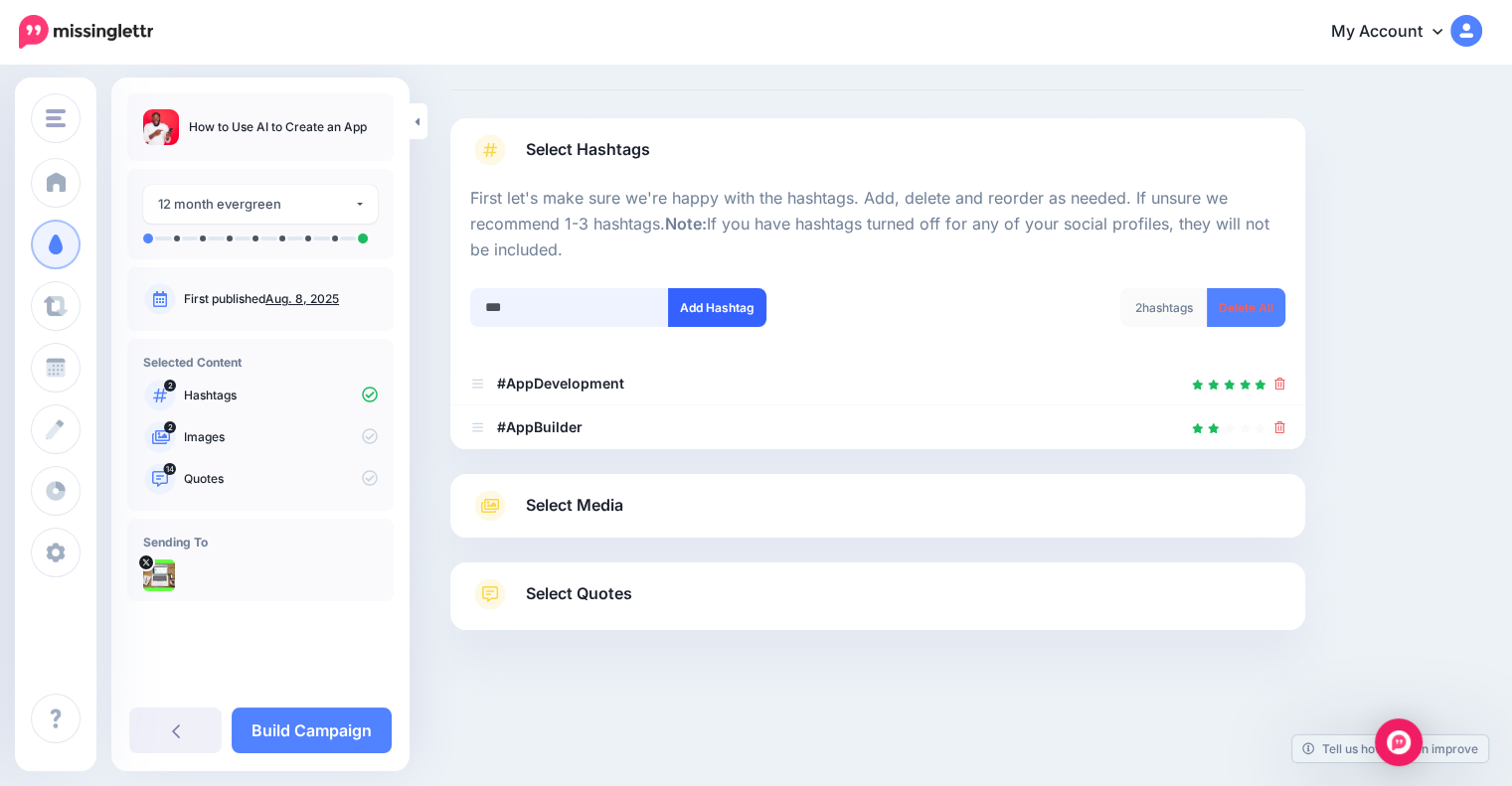 type on "***" 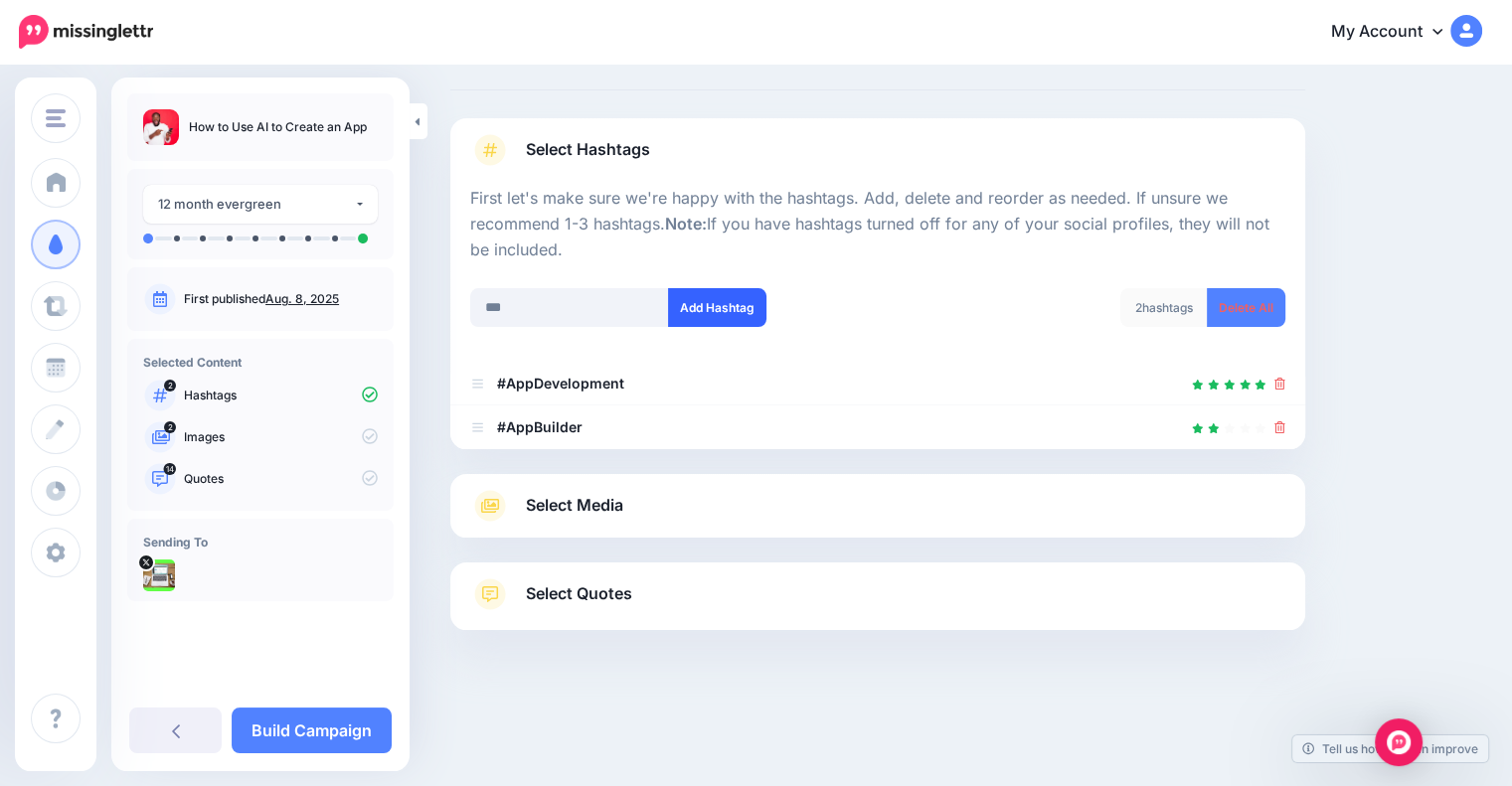 click on "Add Hashtag" at bounding box center (717, 307) 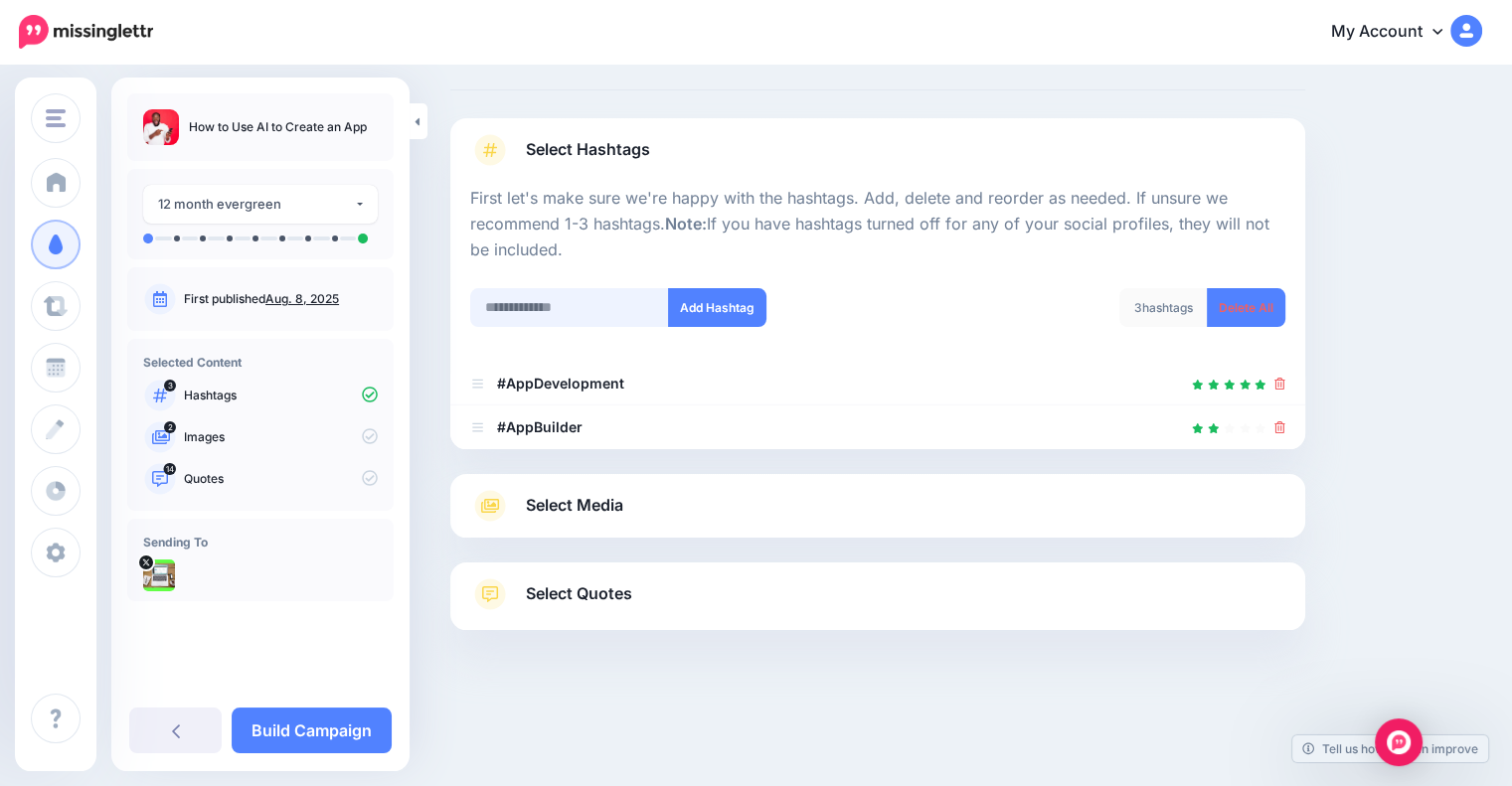 click at bounding box center (570, 307) 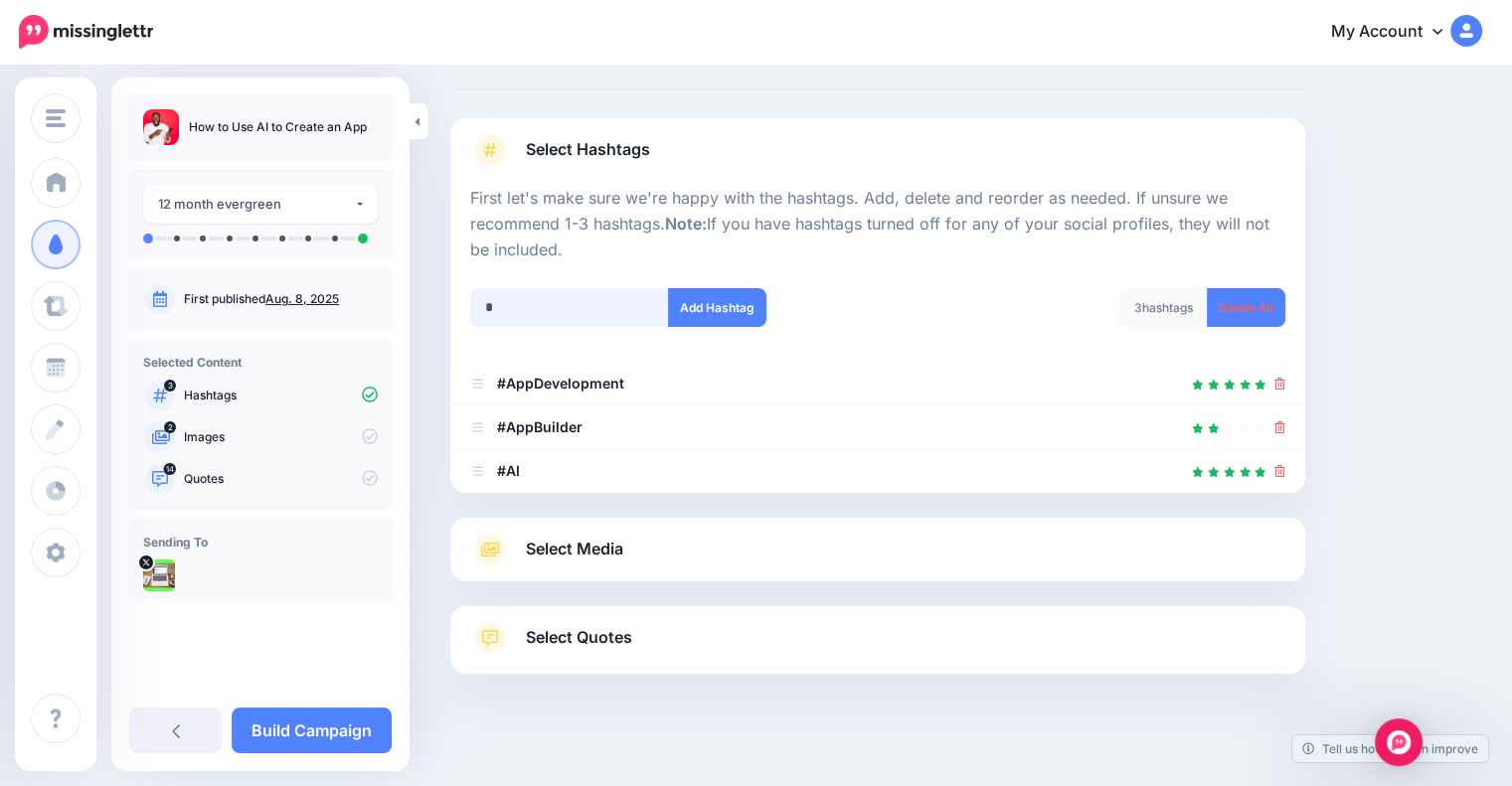 scroll, scrollTop: 128, scrollLeft: 0, axis: vertical 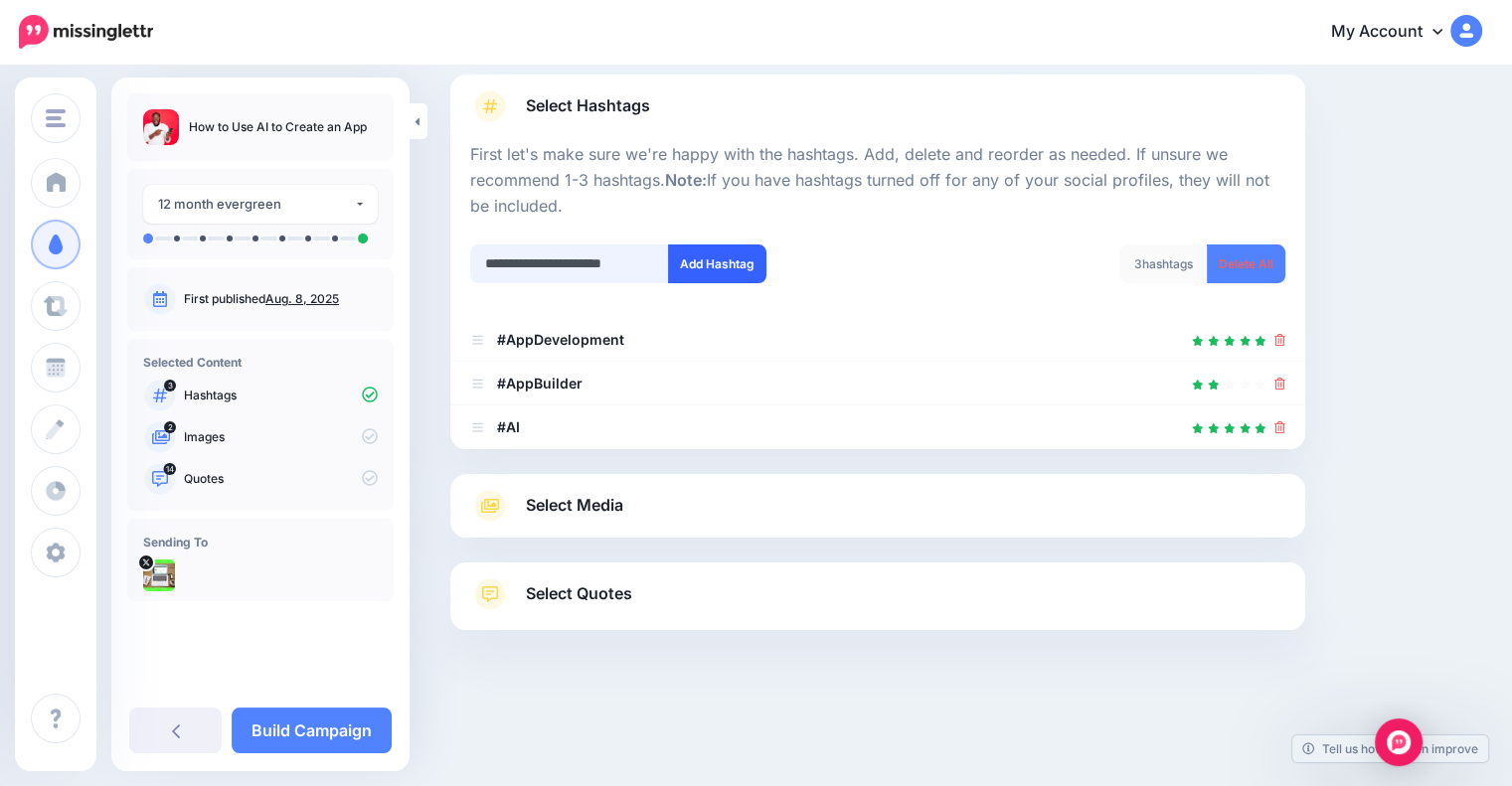 type on "**********" 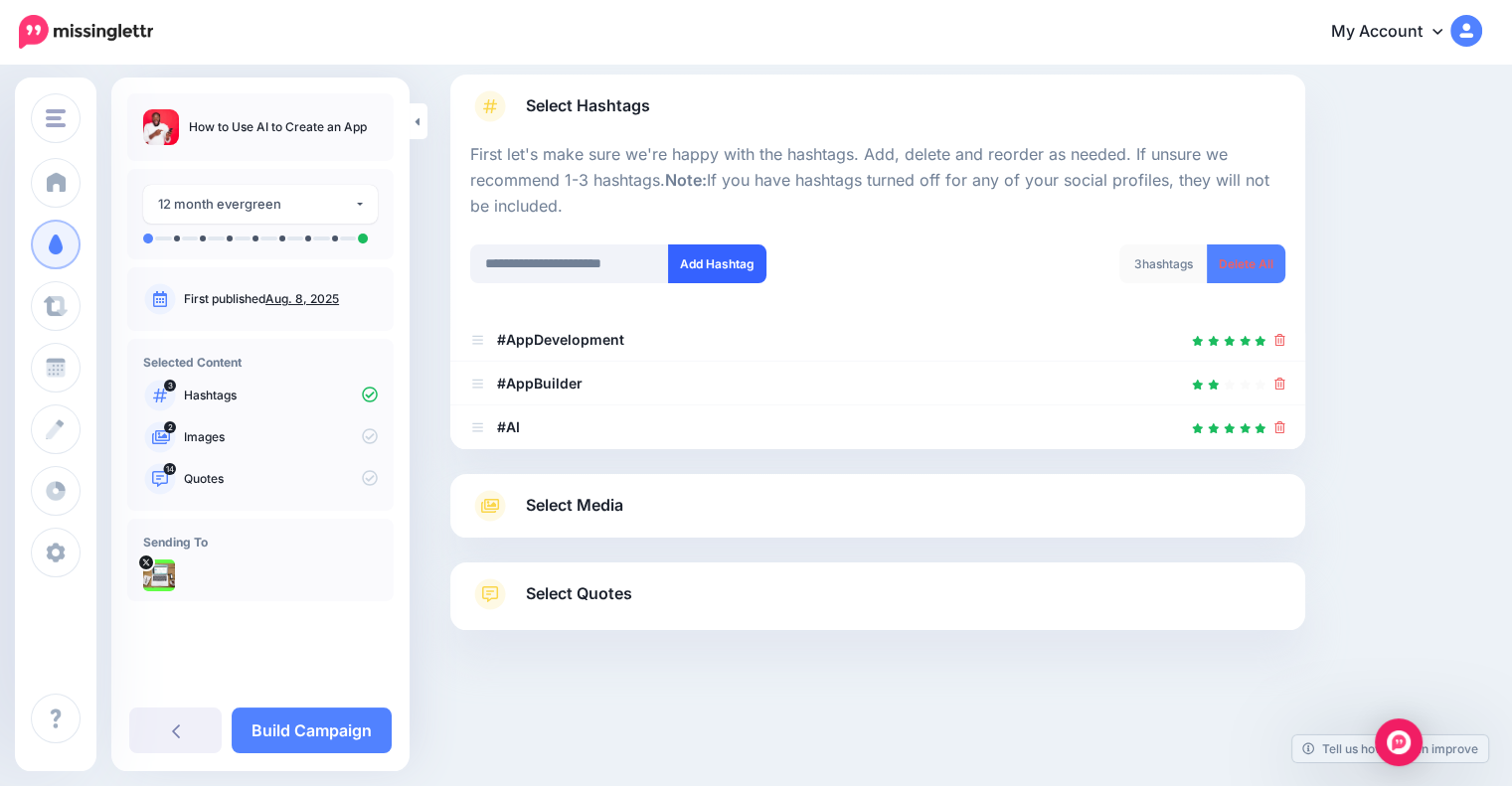 click on "Add Hashtag" at bounding box center [717, 263] 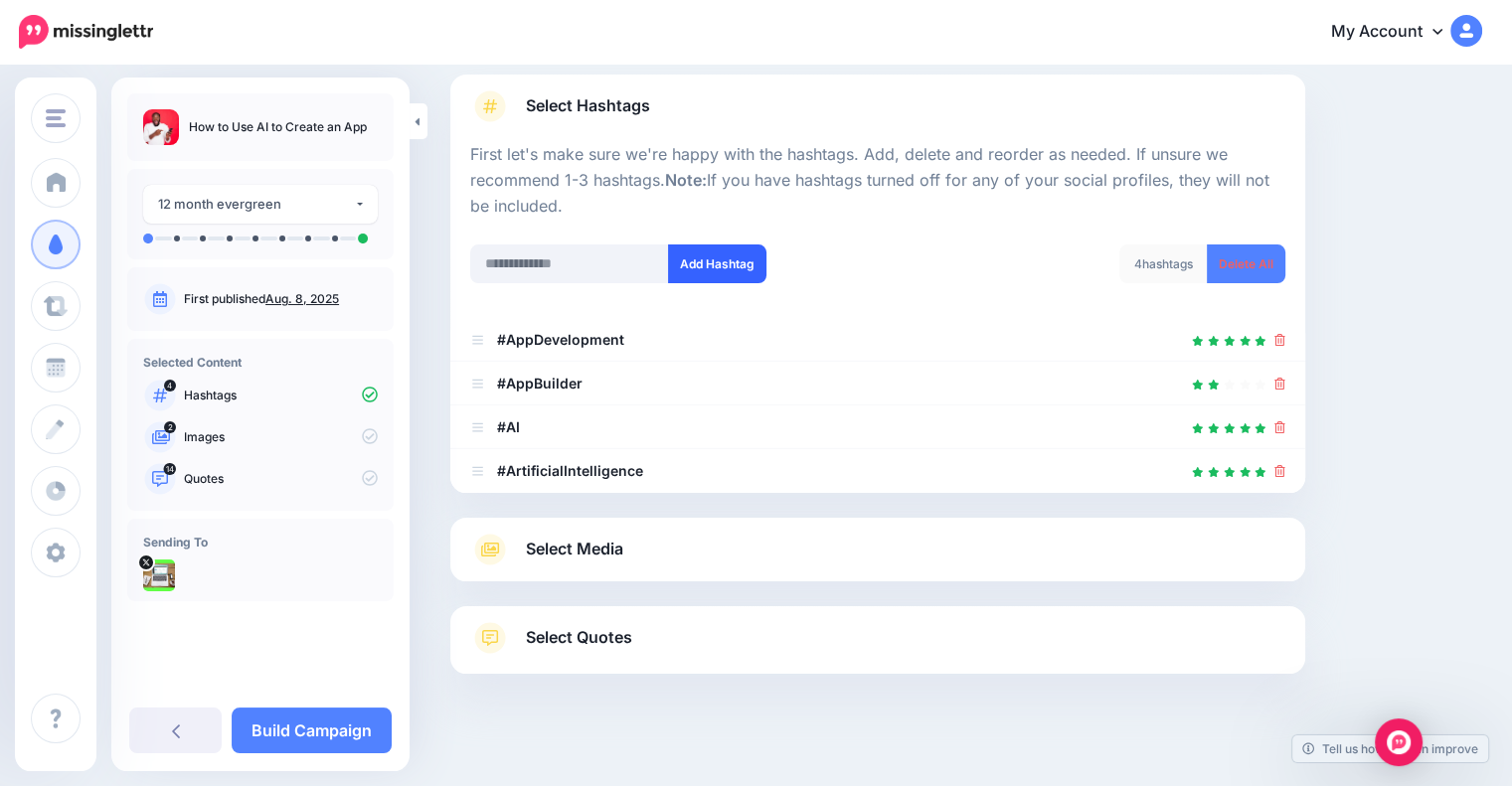 scroll, scrollTop: 172, scrollLeft: 0, axis: vertical 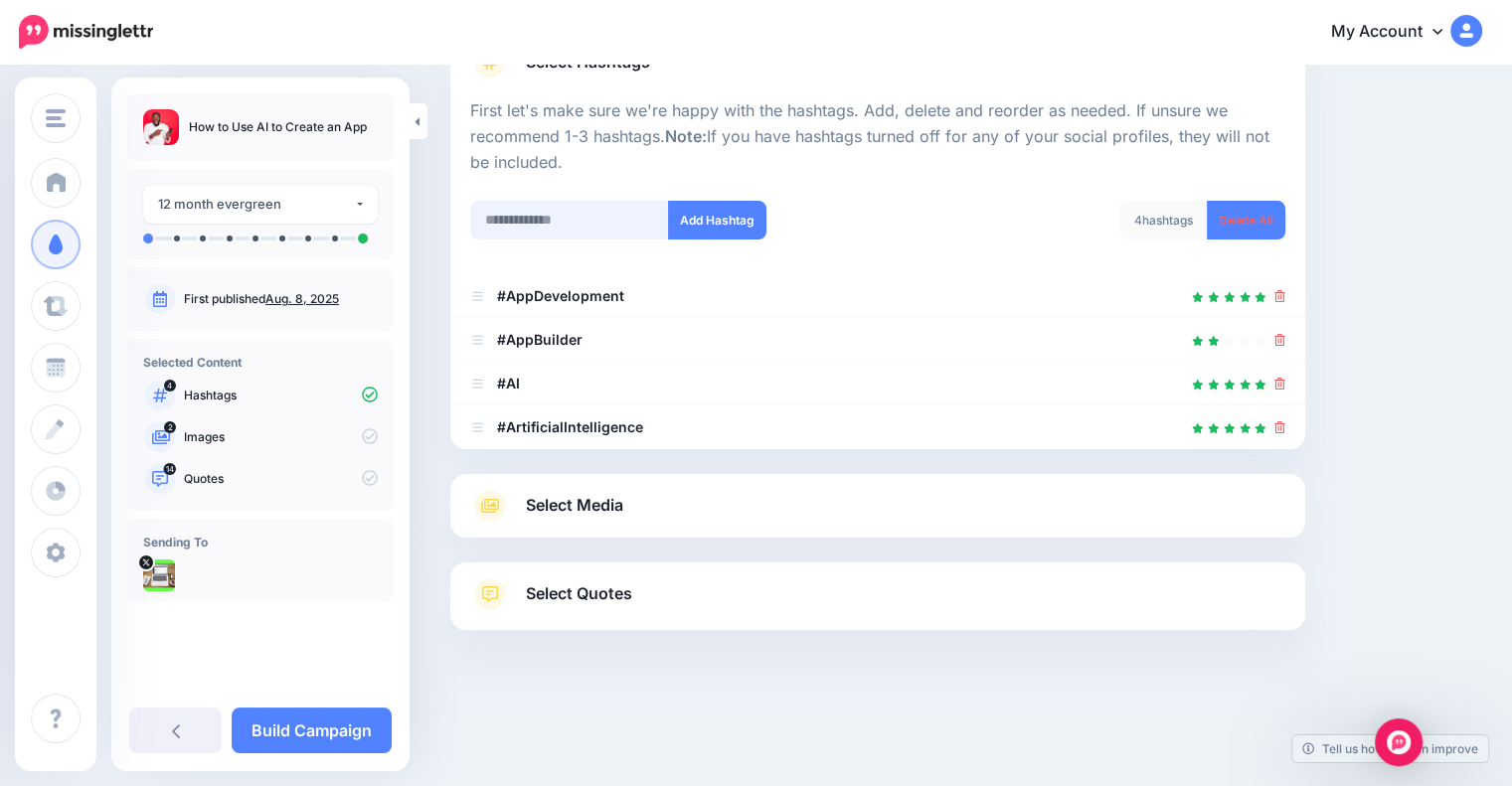 click at bounding box center [570, 220] 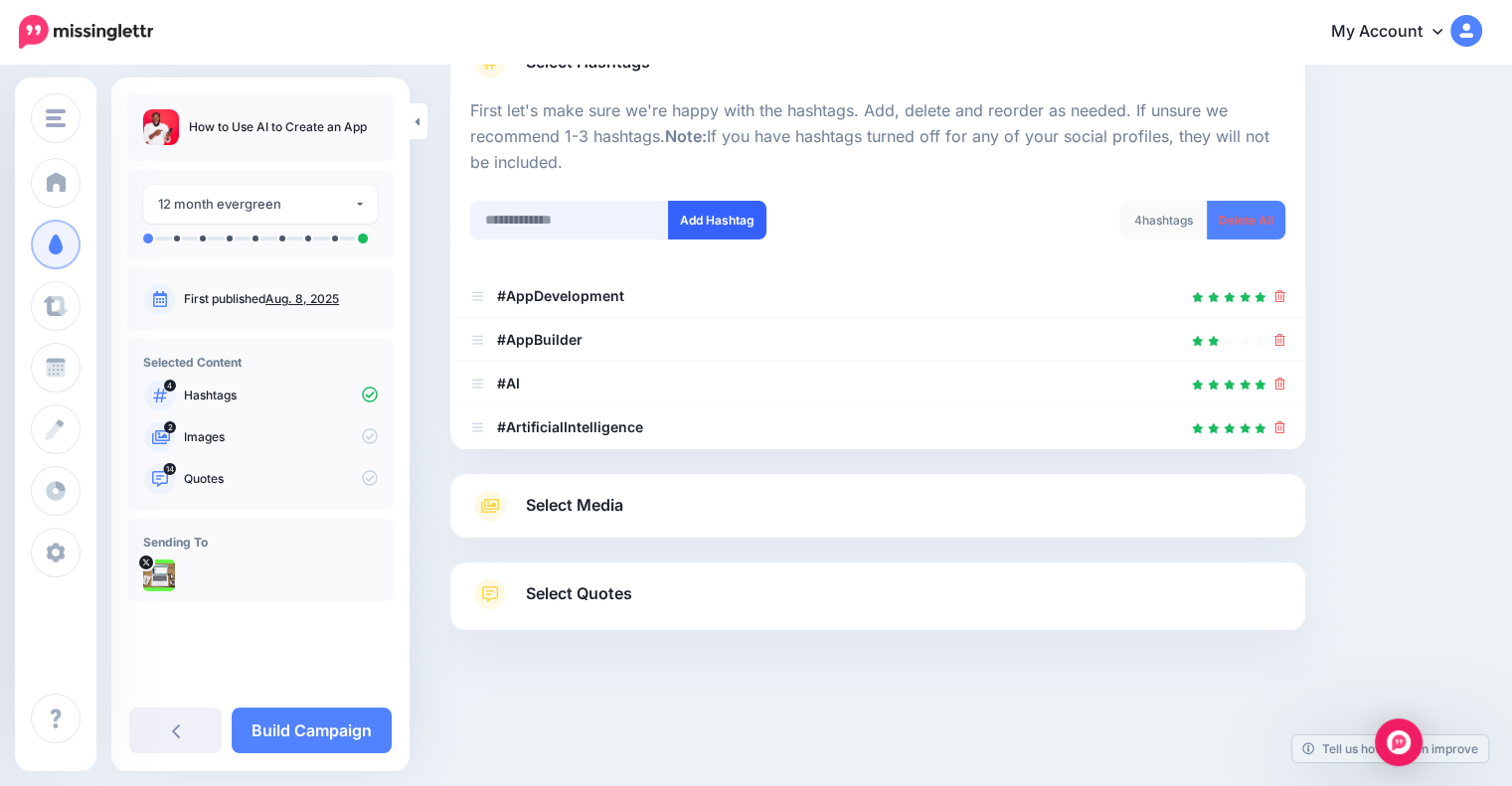 paste on "*******" 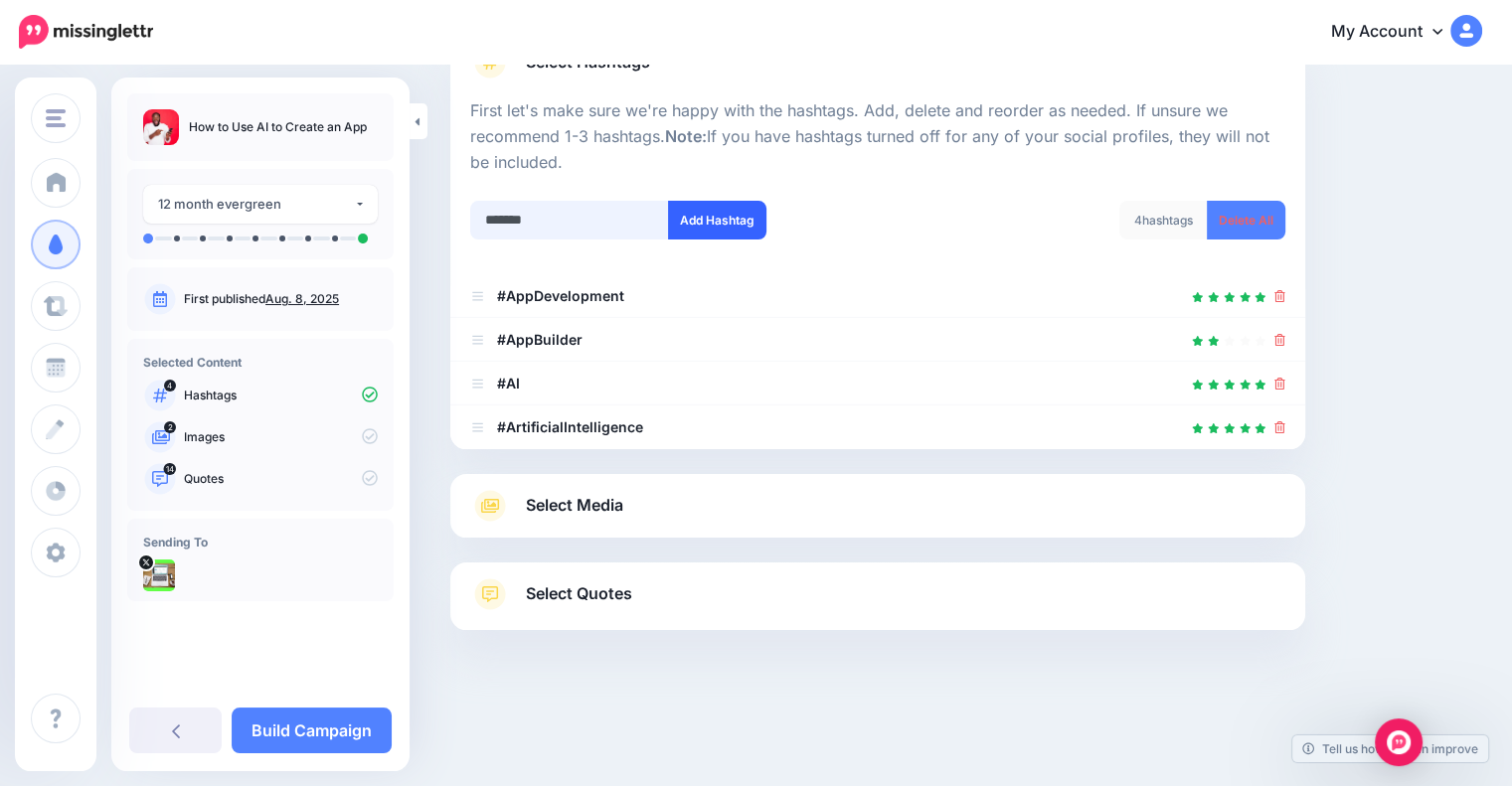 type on "*******" 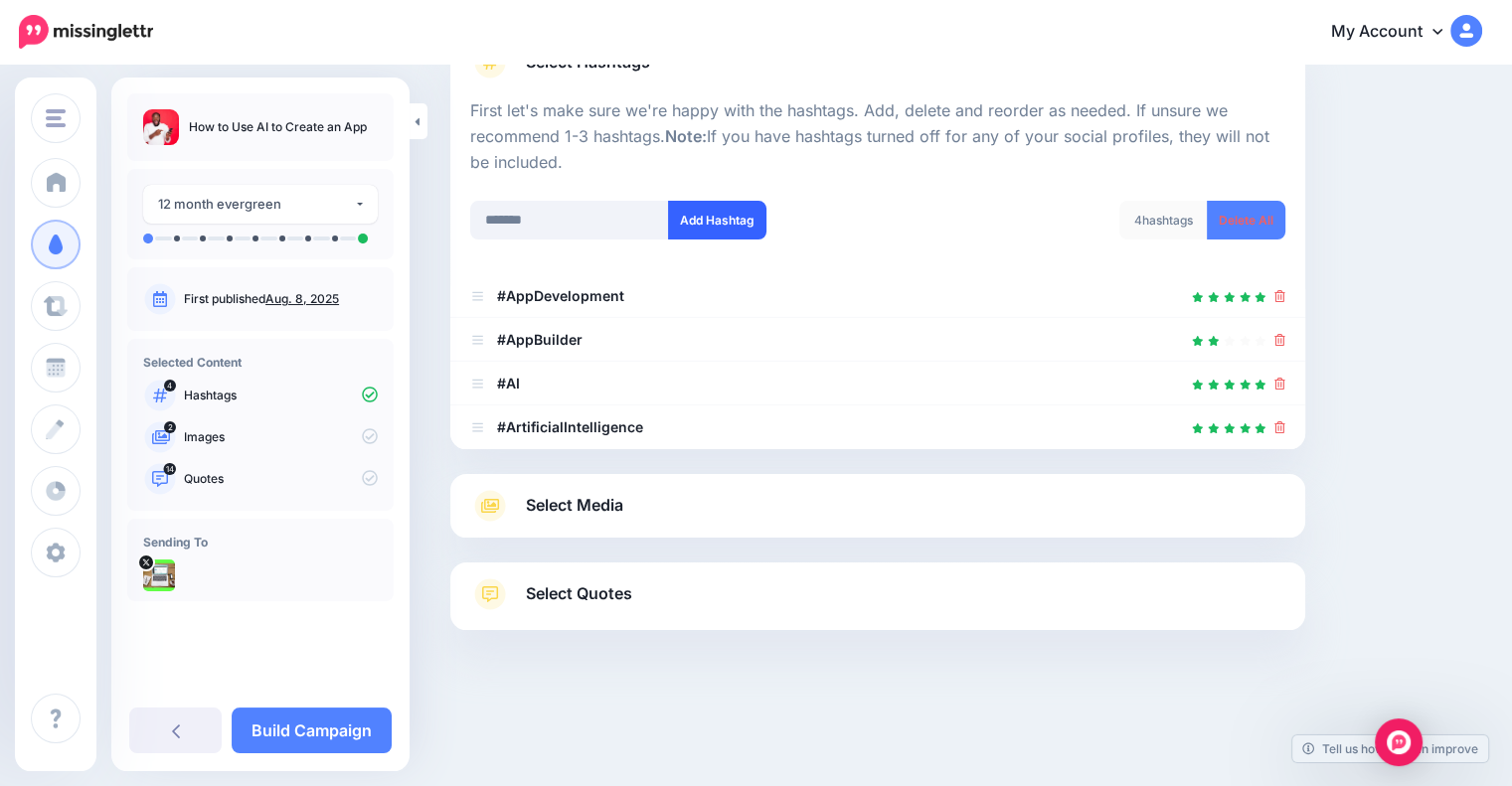 click on "Add Hashtag" at bounding box center (717, 220) 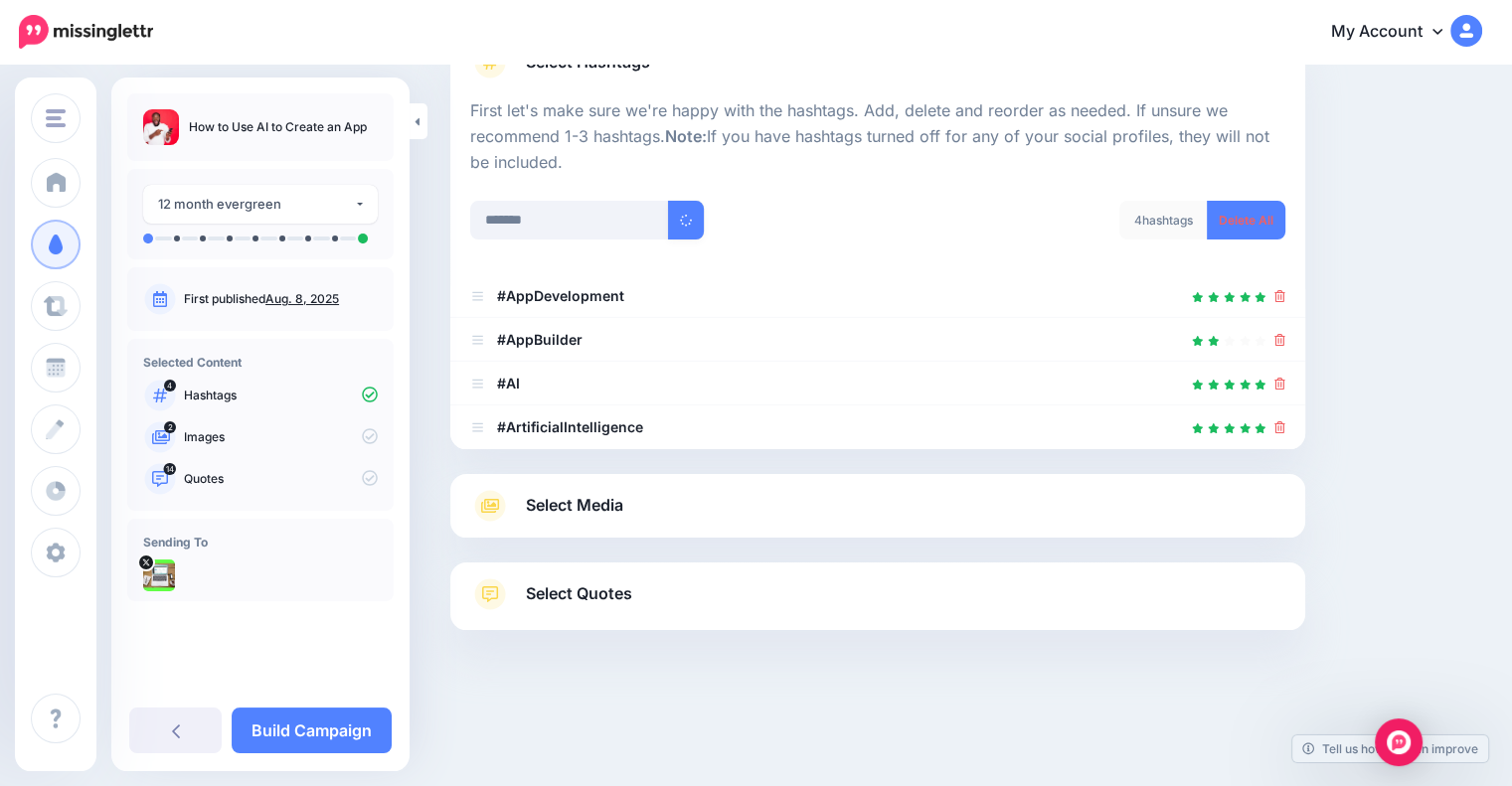 type 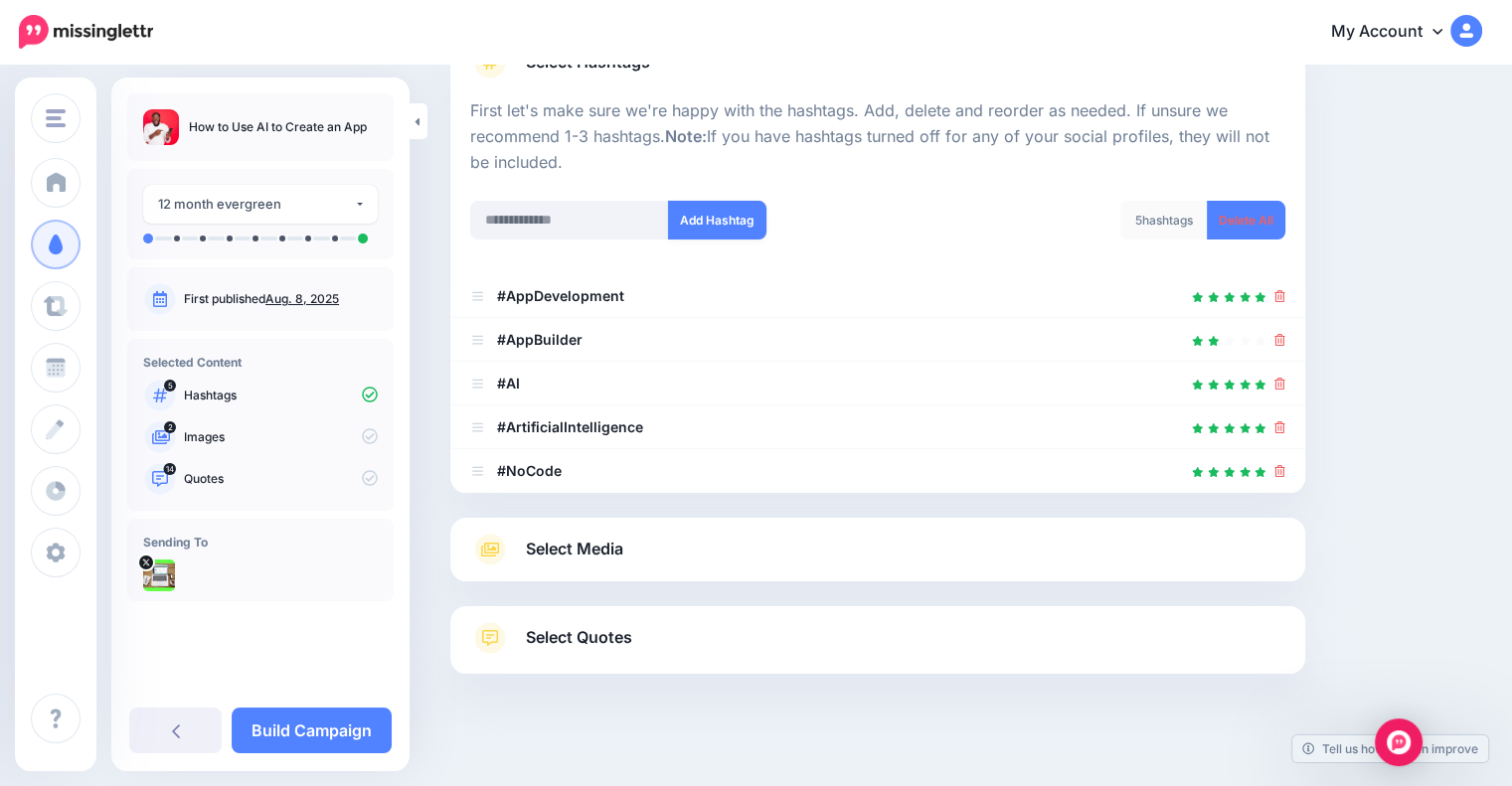 scroll, scrollTop: 216, scrollLeft: 0, axis: vertical 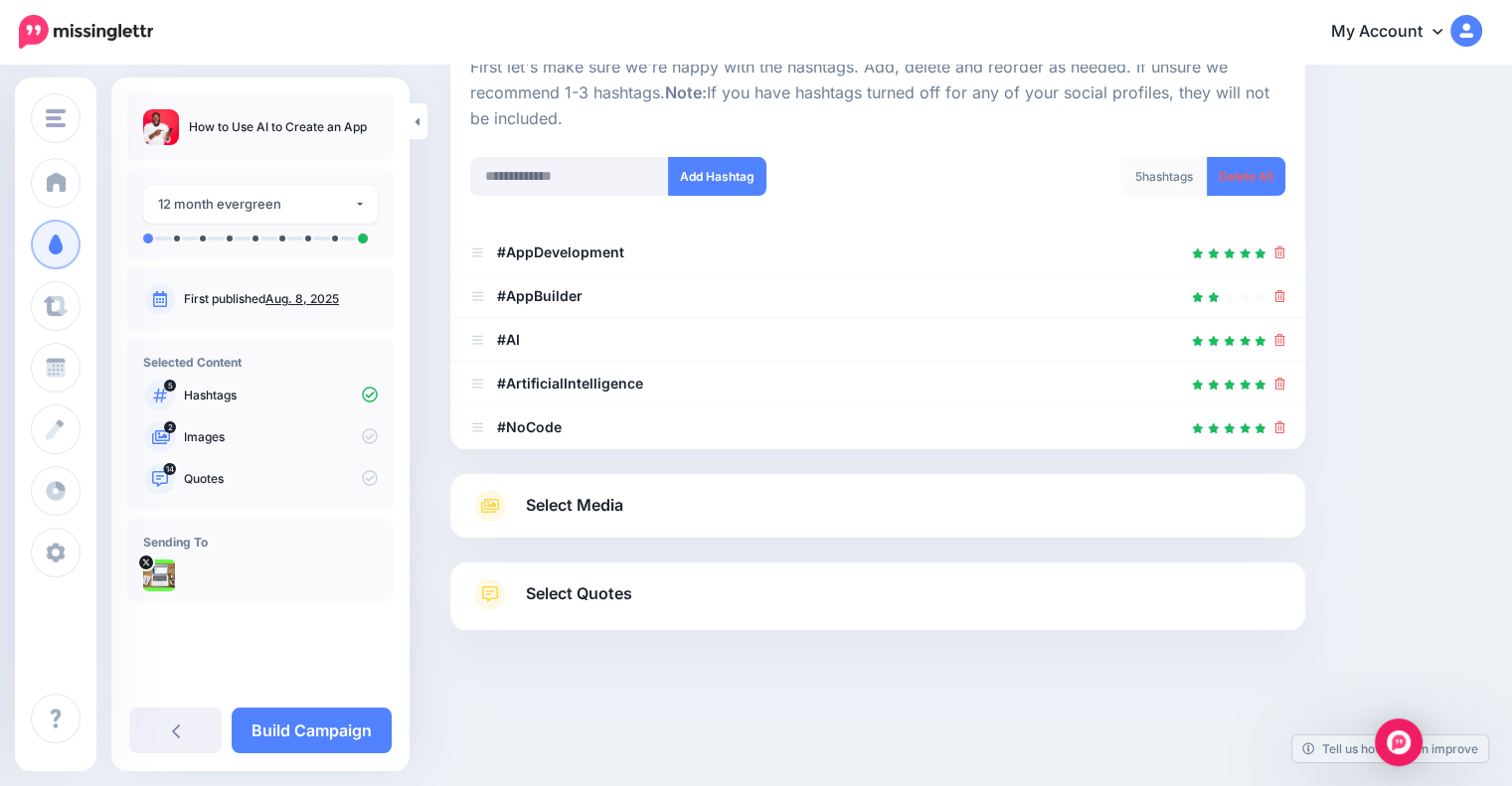 click on "Select Media" at bounding box center [575, 505] 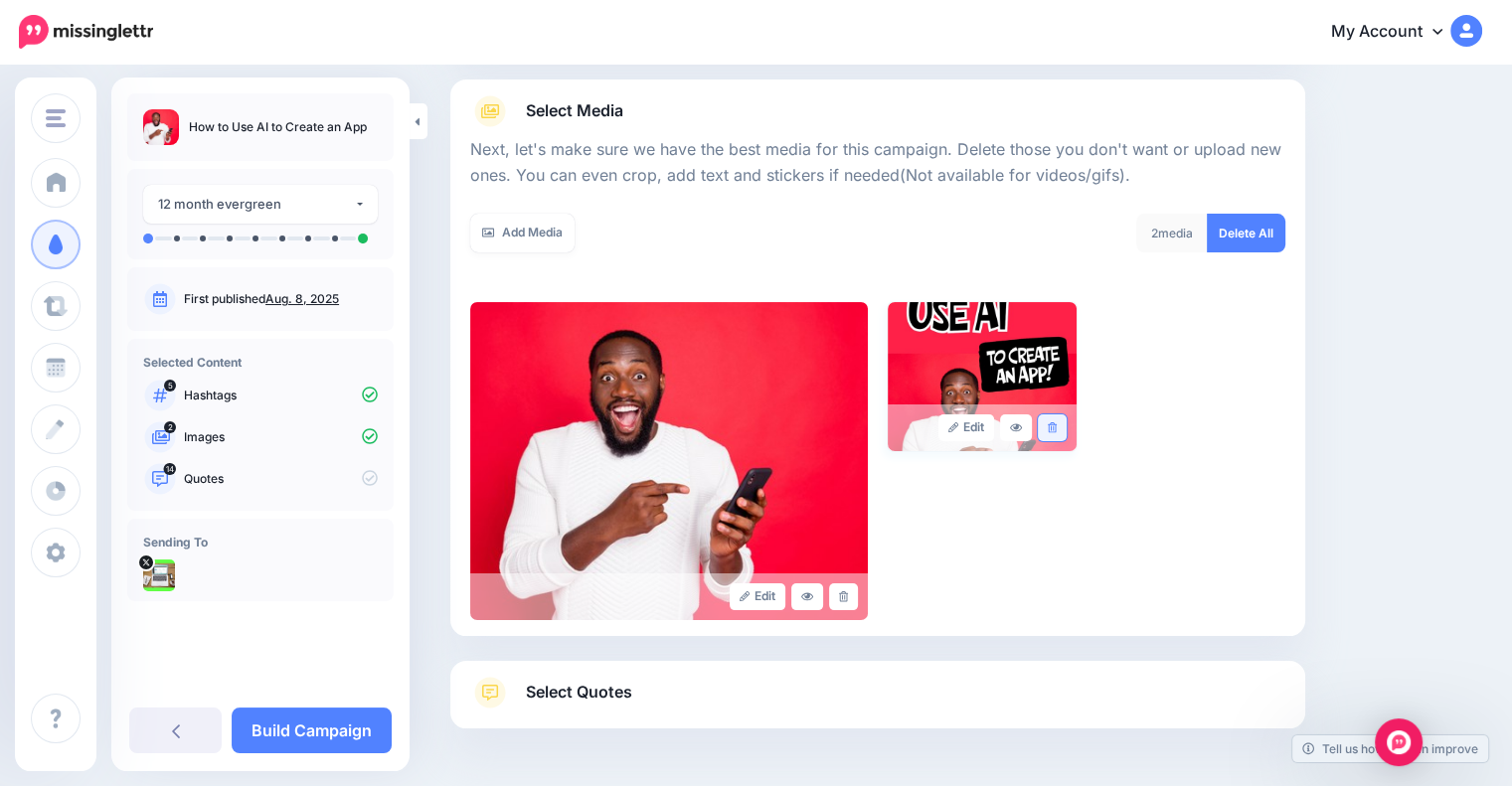 click 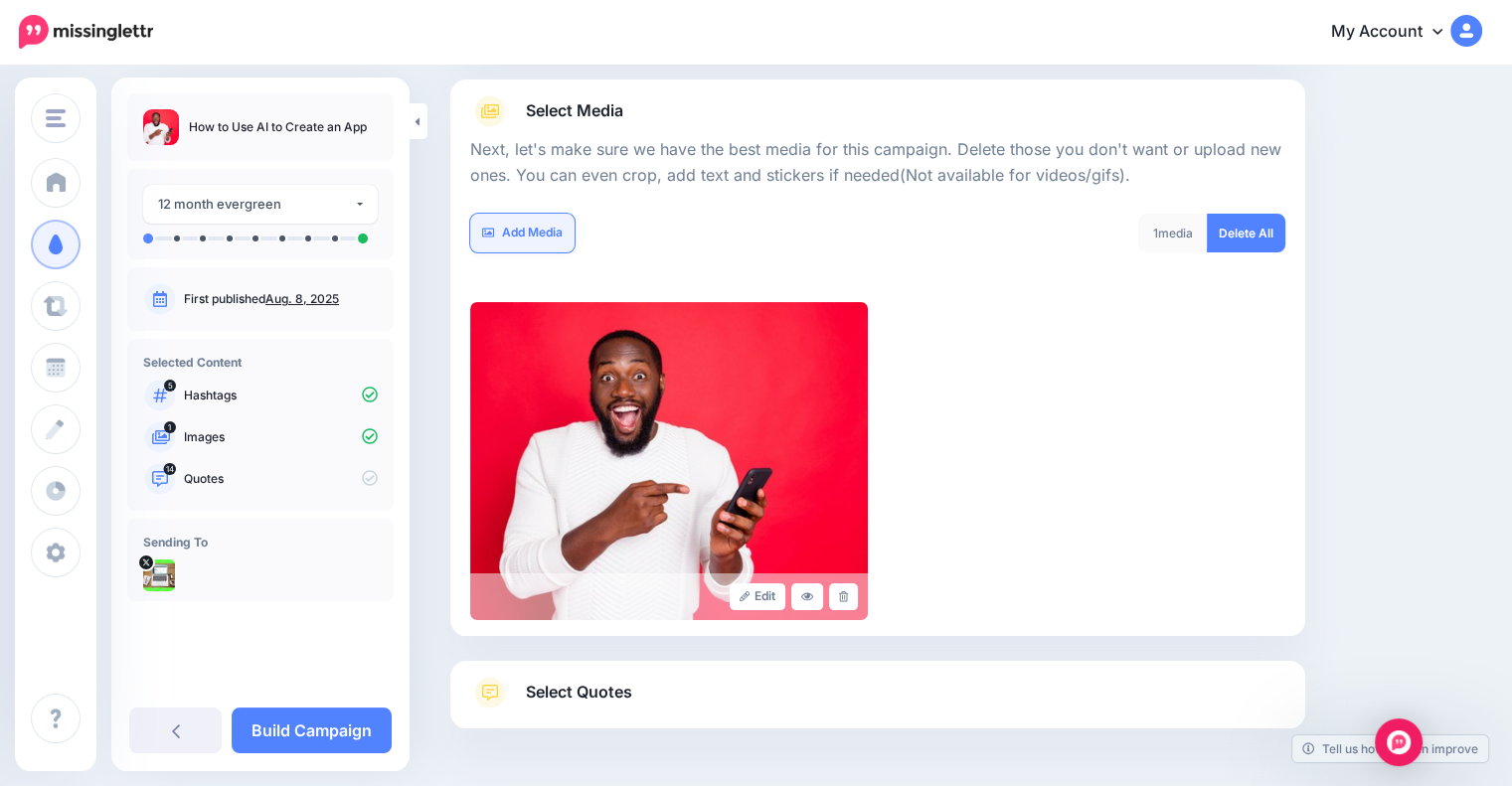 click on "Add Media" at bounding box center [522, 233] 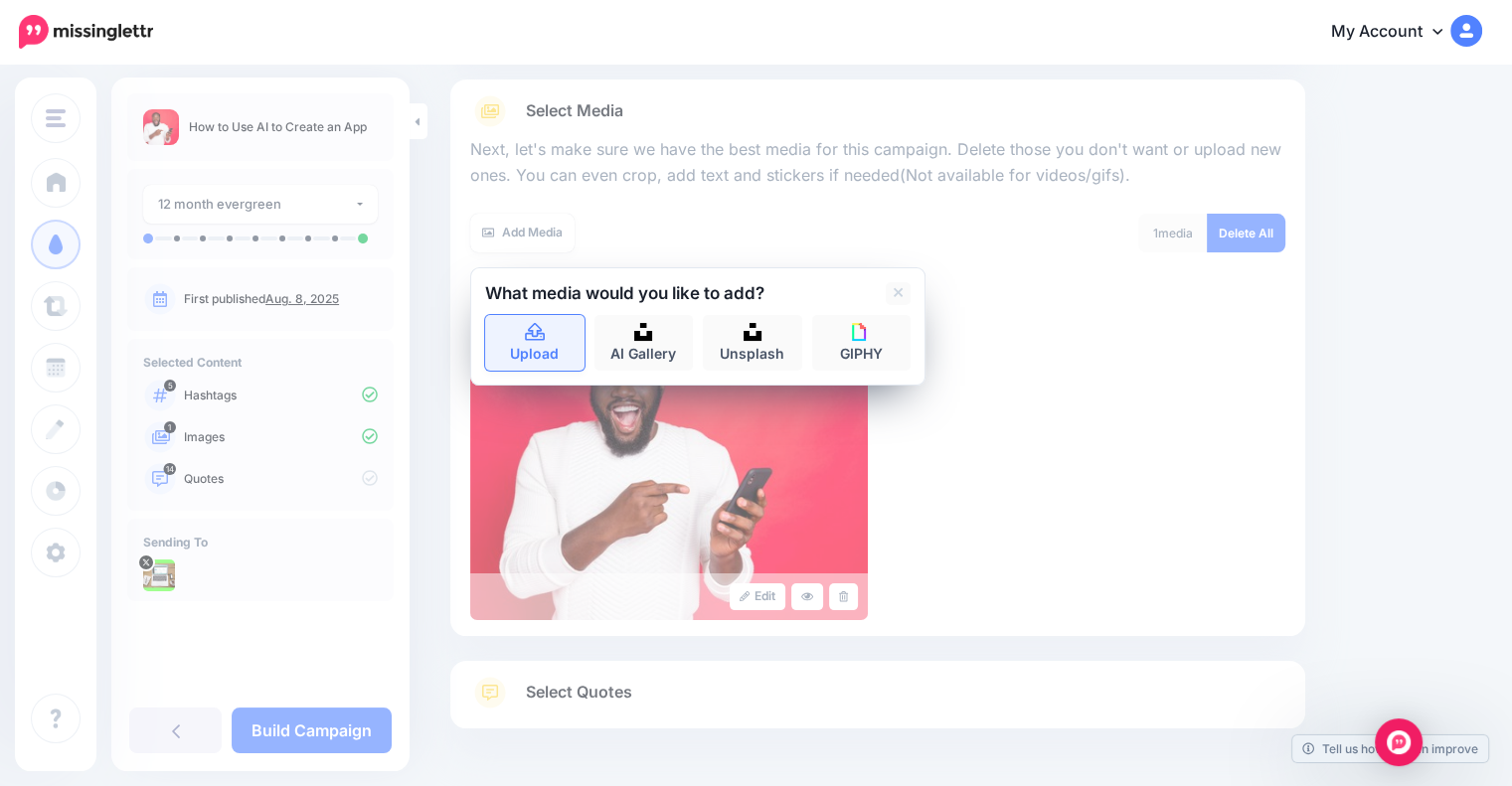 click on "Upload" at bounding box center [535, 343] 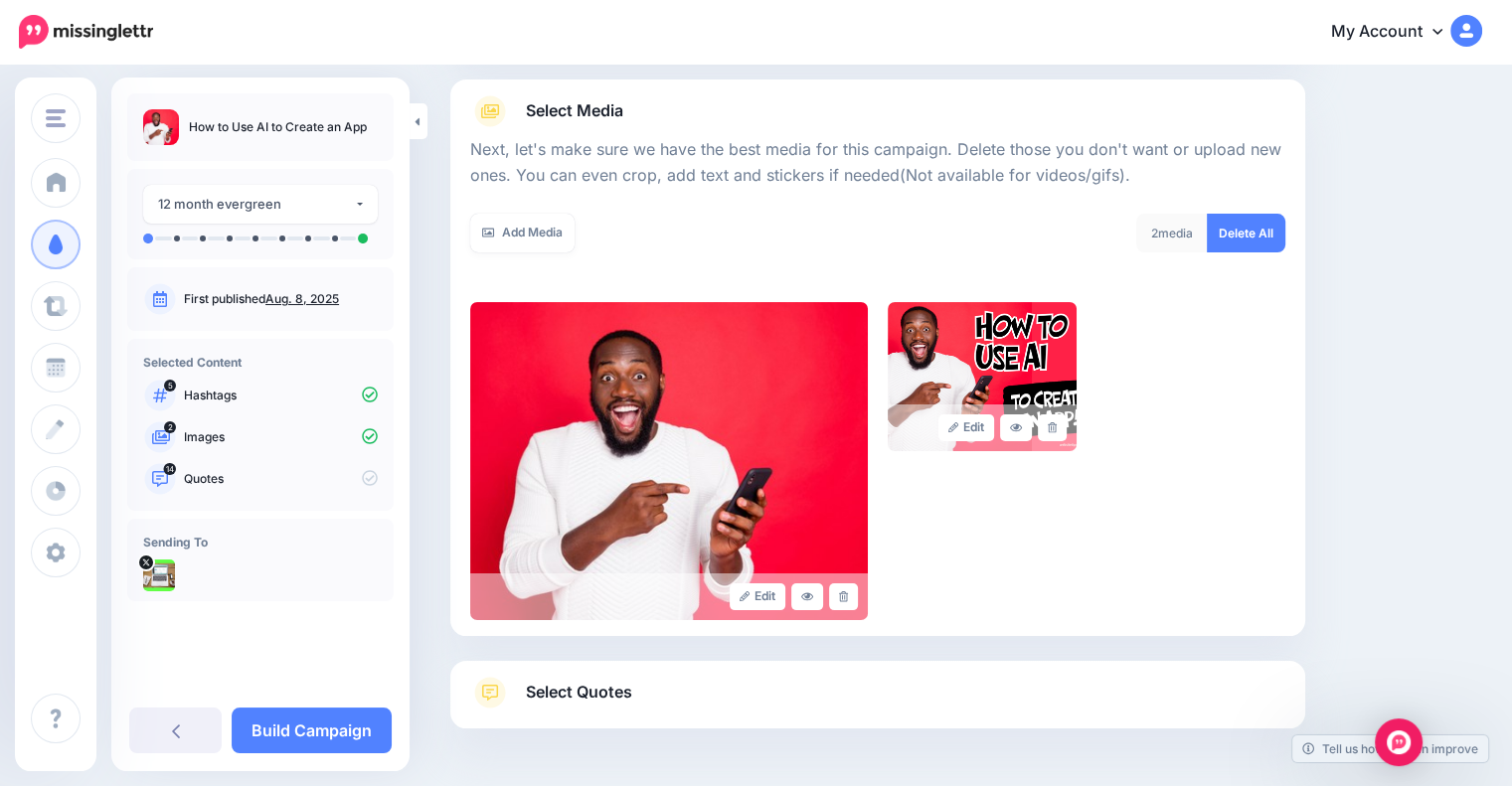 click at bounding box center [878, 778] 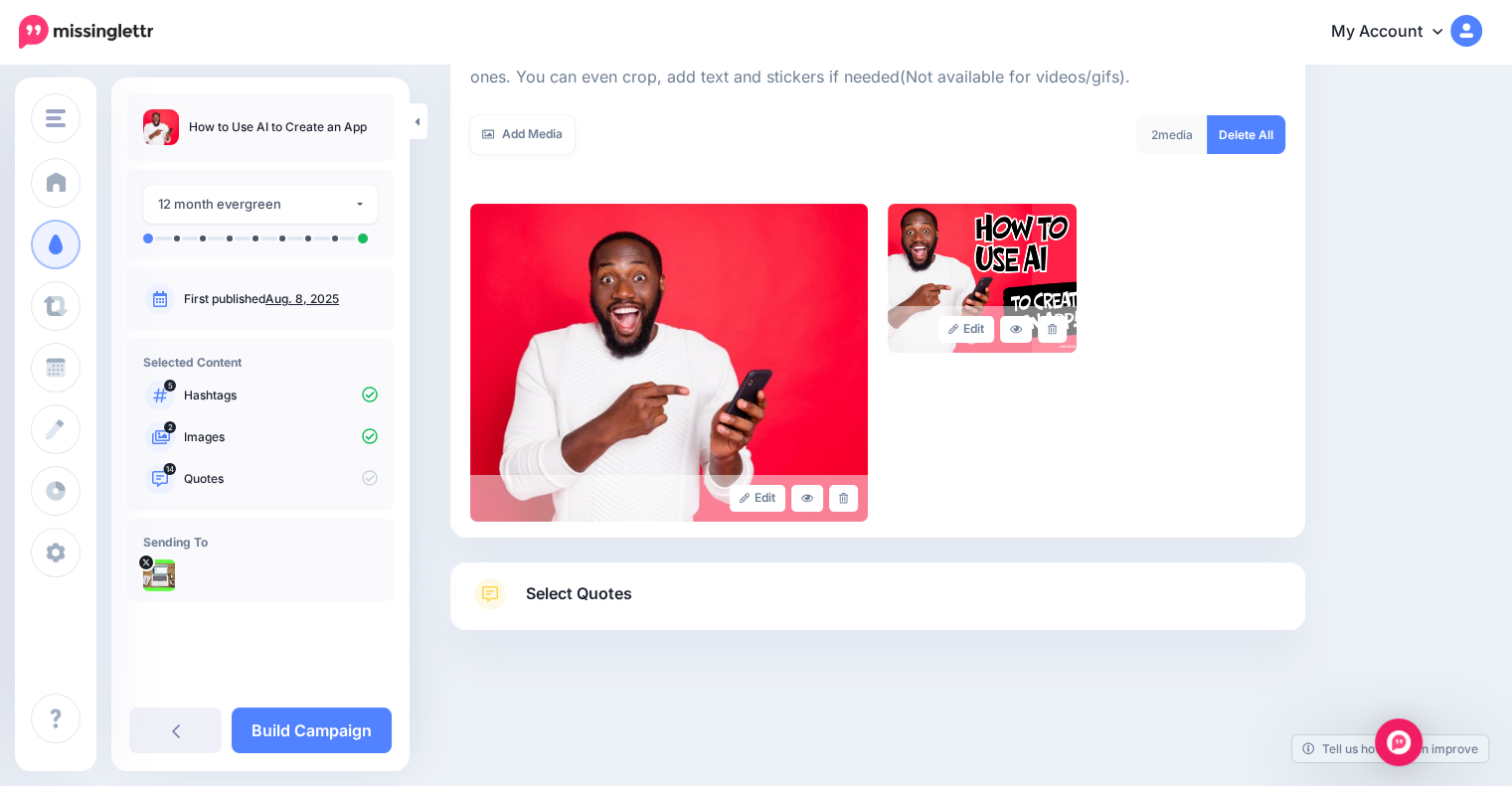 click on "Select Quotes" at bounding box center (878, 604) 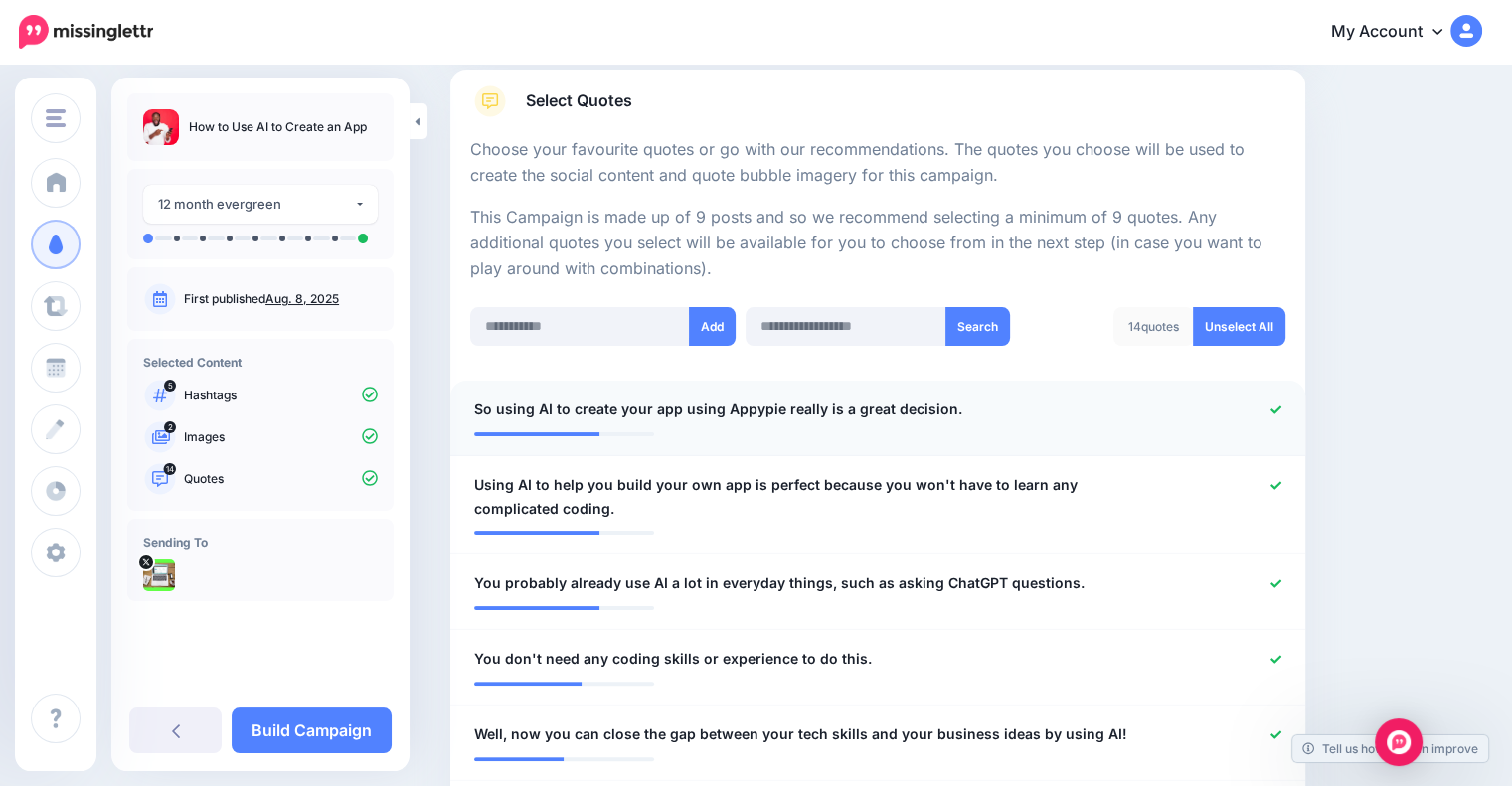 click 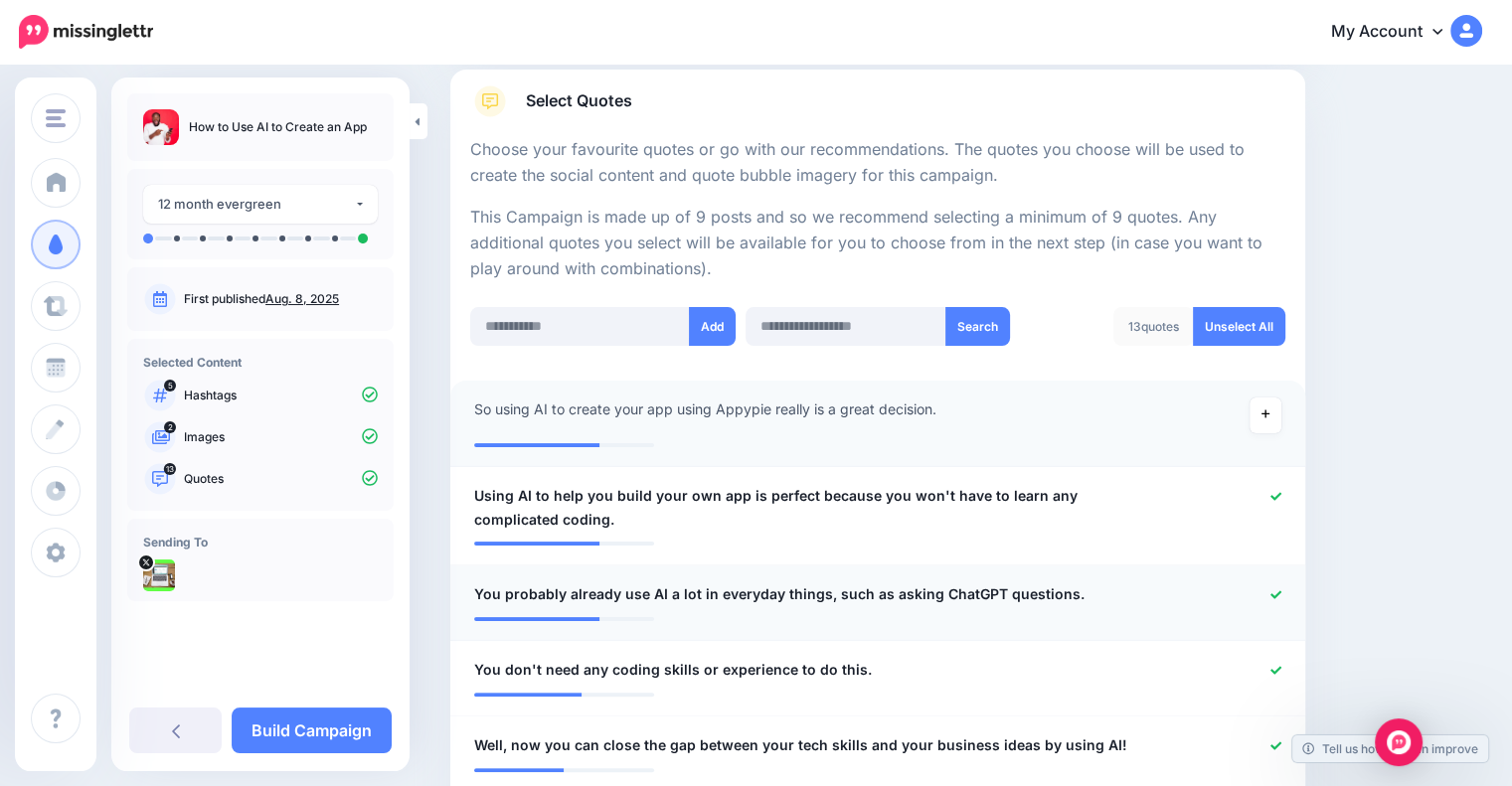 click 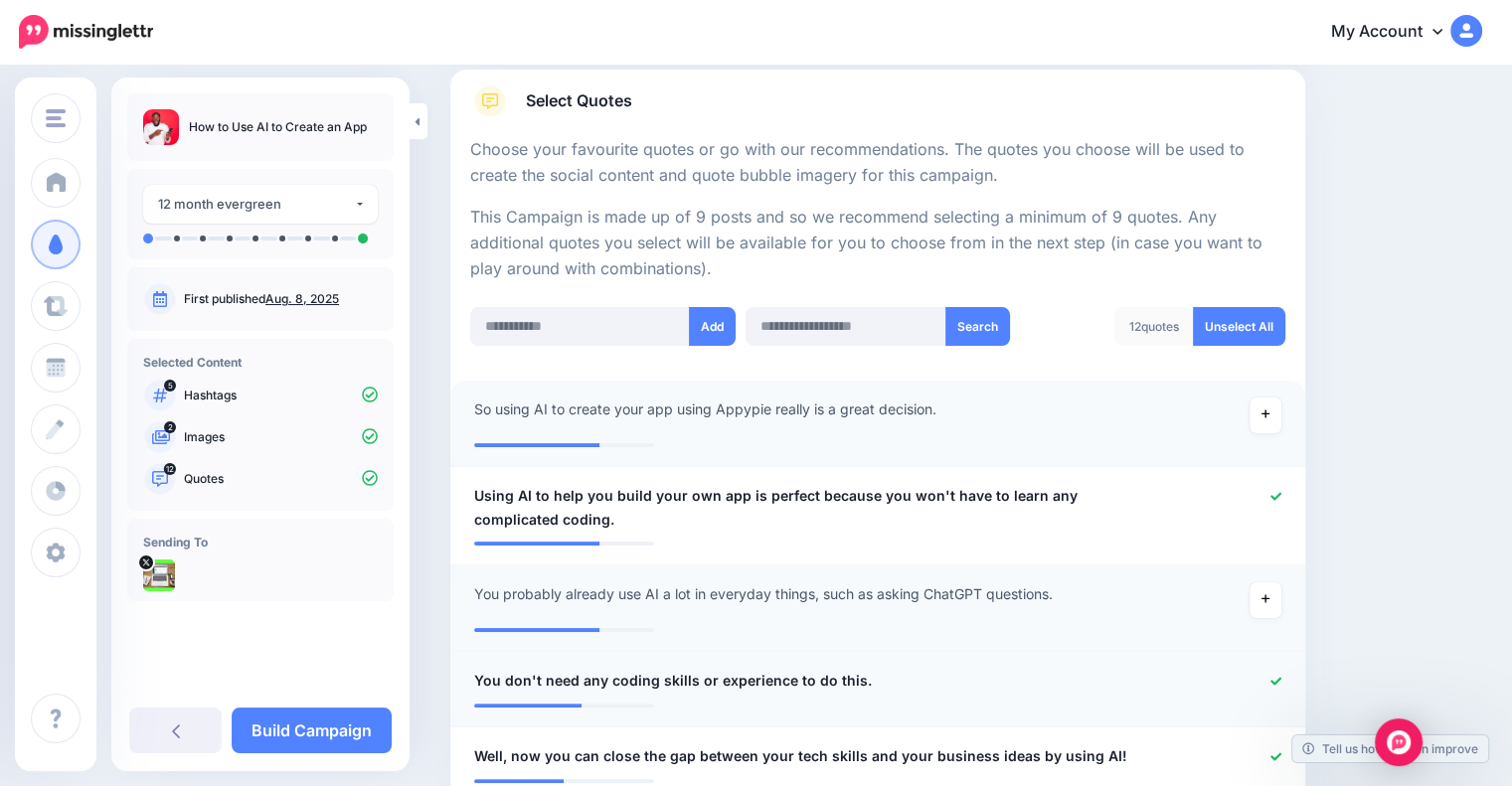 click at bounding box center [878, 699] 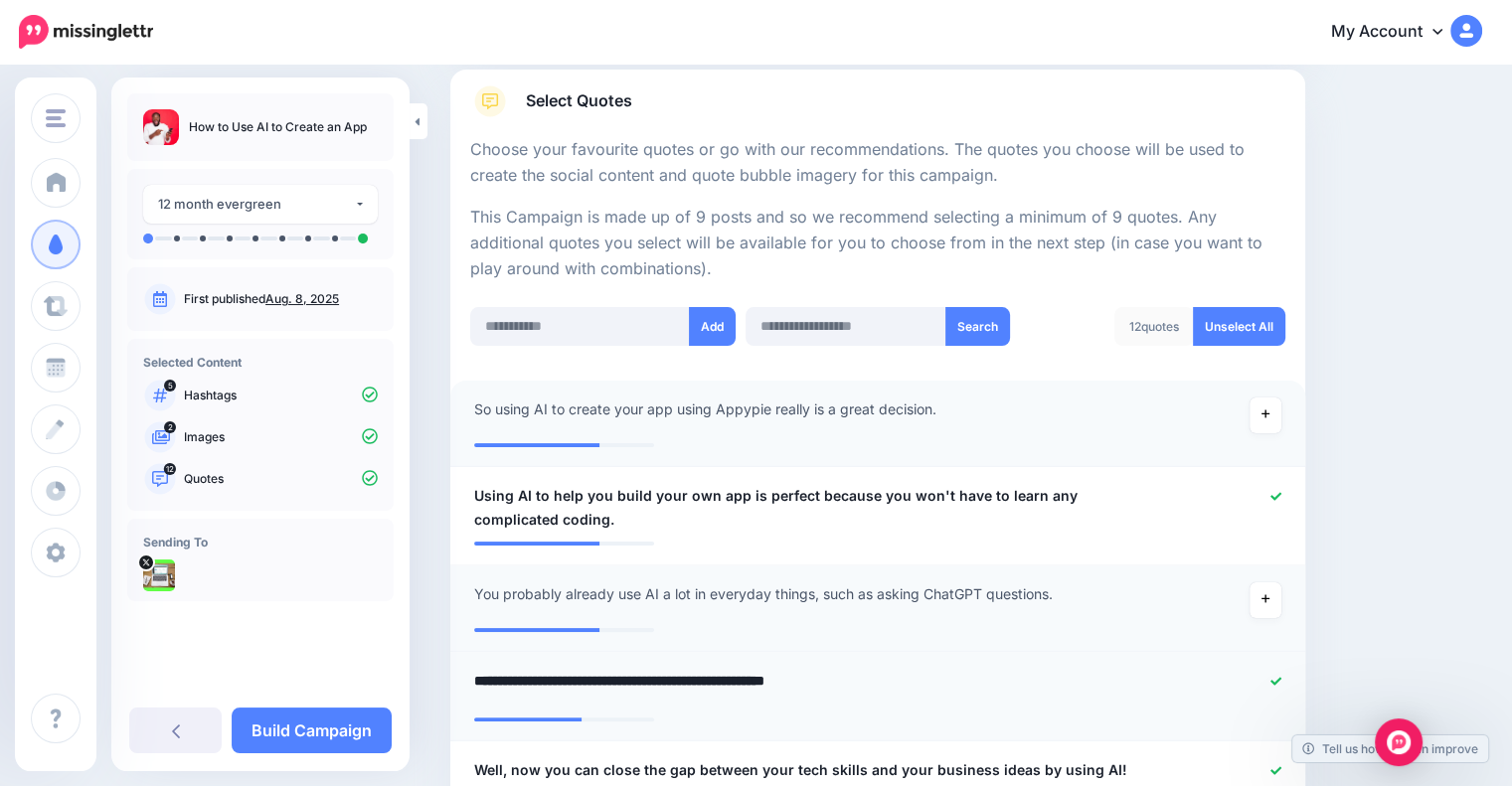 drag, startPoint x: 806, startPoint y: 677, endPoint x: 958, endPoint y: 674, distance: 152.0296 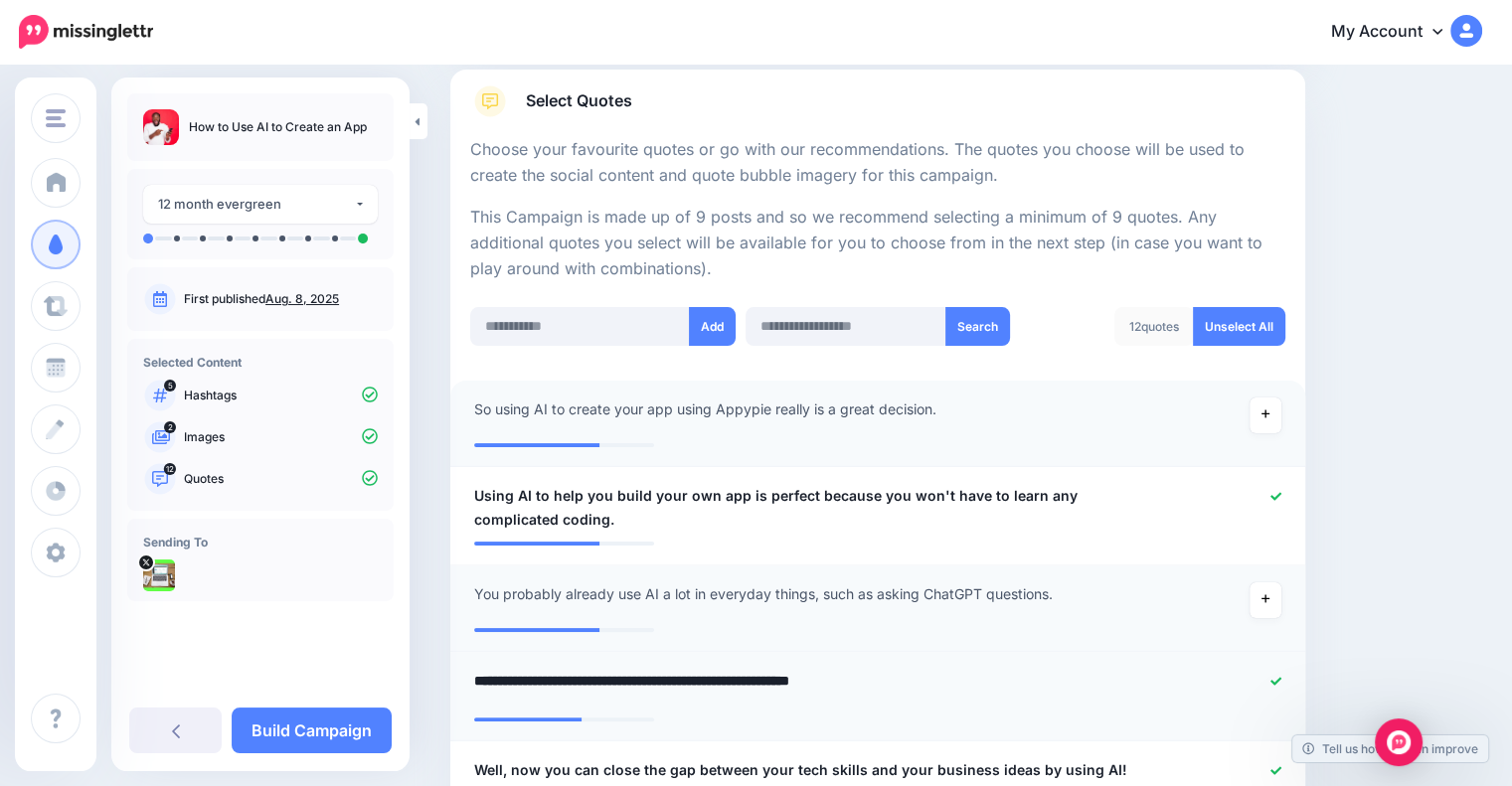 type on "**********" 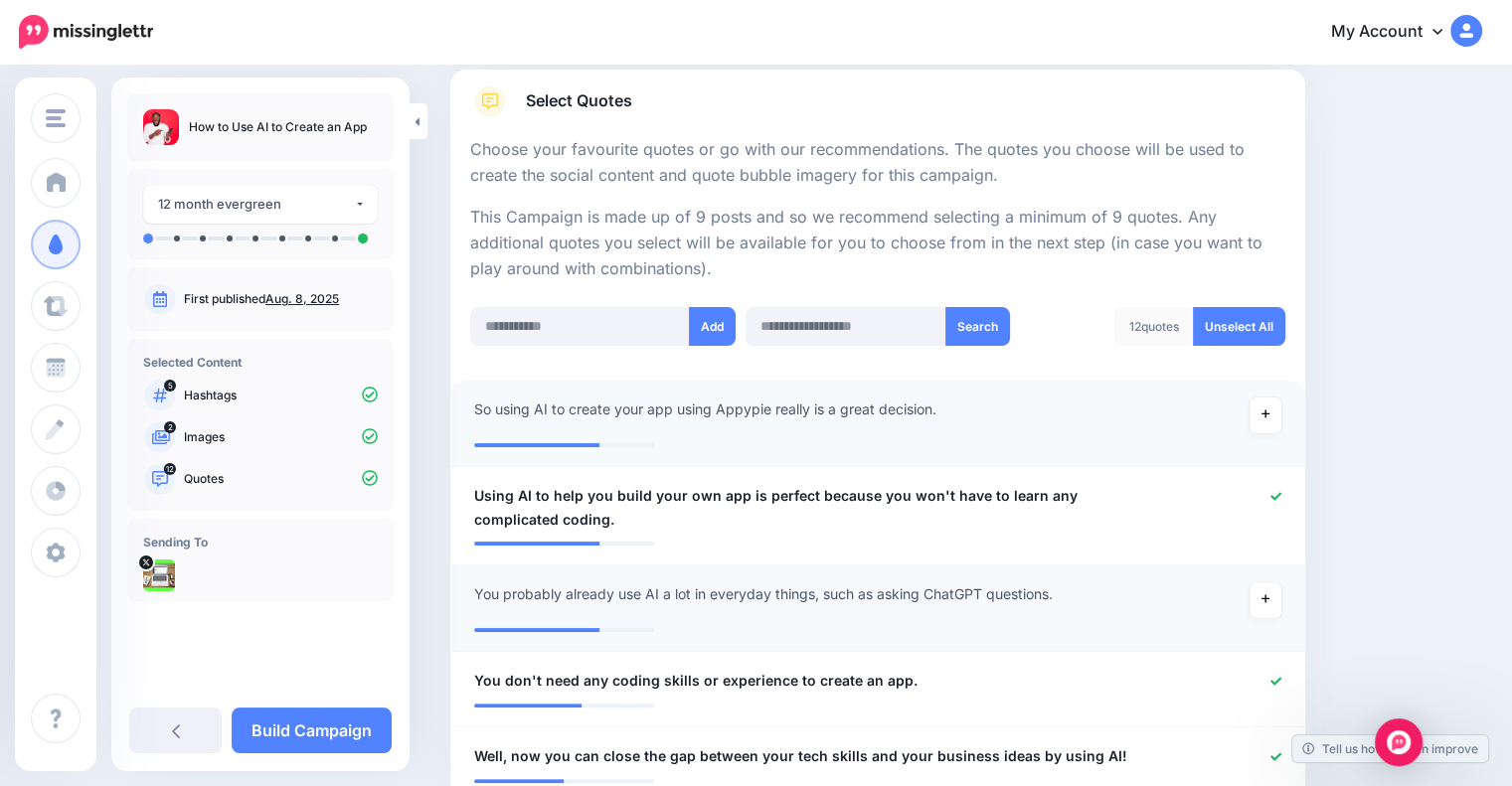 click on "Content and media
Choose the content and media that you'd like to use in this campaign.
Select Hashtags
First let's make sure we're happy with the hashtags. Add, delete and reorder as needed. If unsure we recommend 1-3 hashtags.  Note:  If you have hashtags turned off for any of your social profiles, they will not be included.
Add Hashtag" at bounding box center (966, 1348) 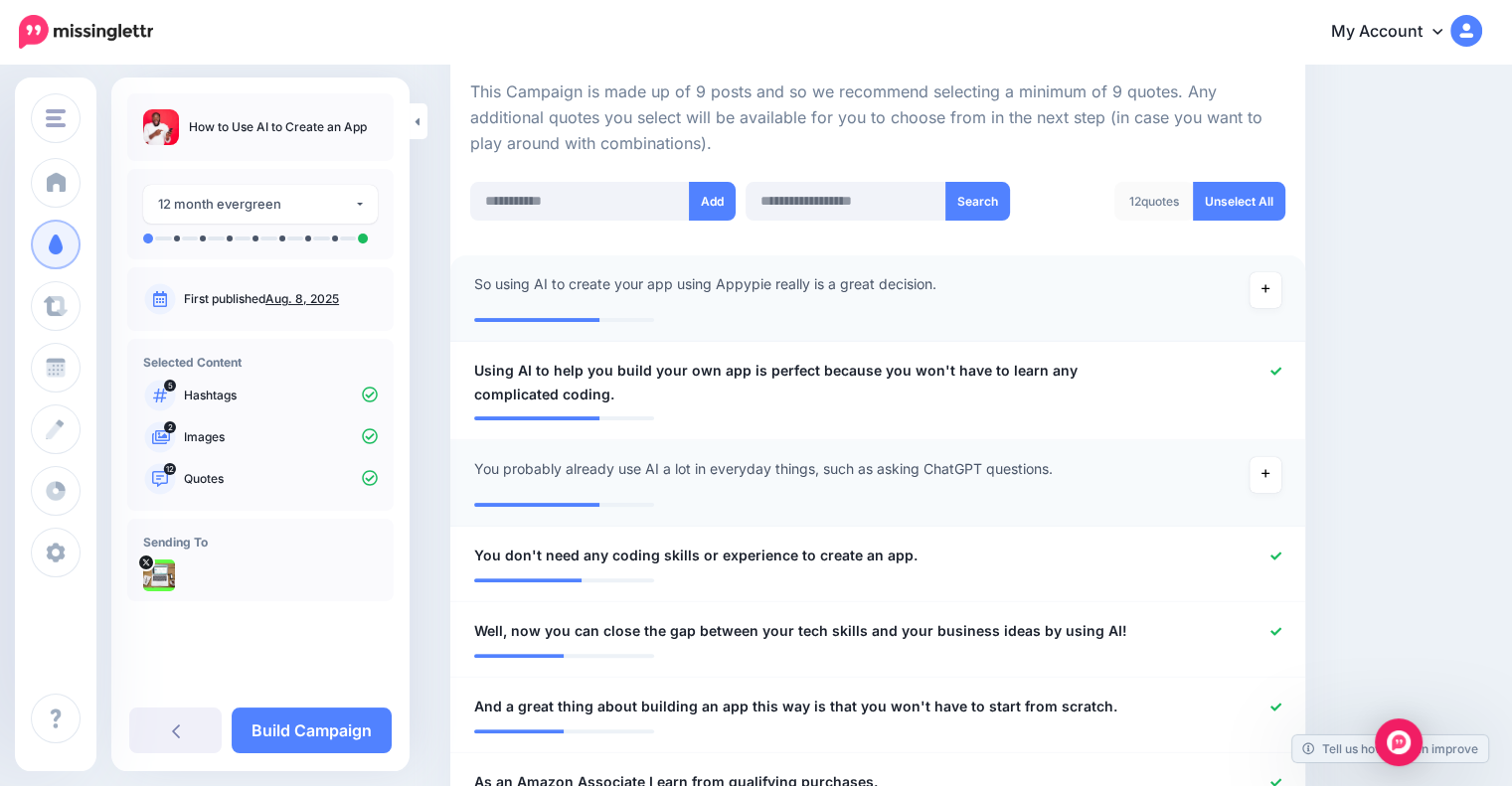 scroll, scrollTop: 551, scrollLeft: 0, axis: vertical 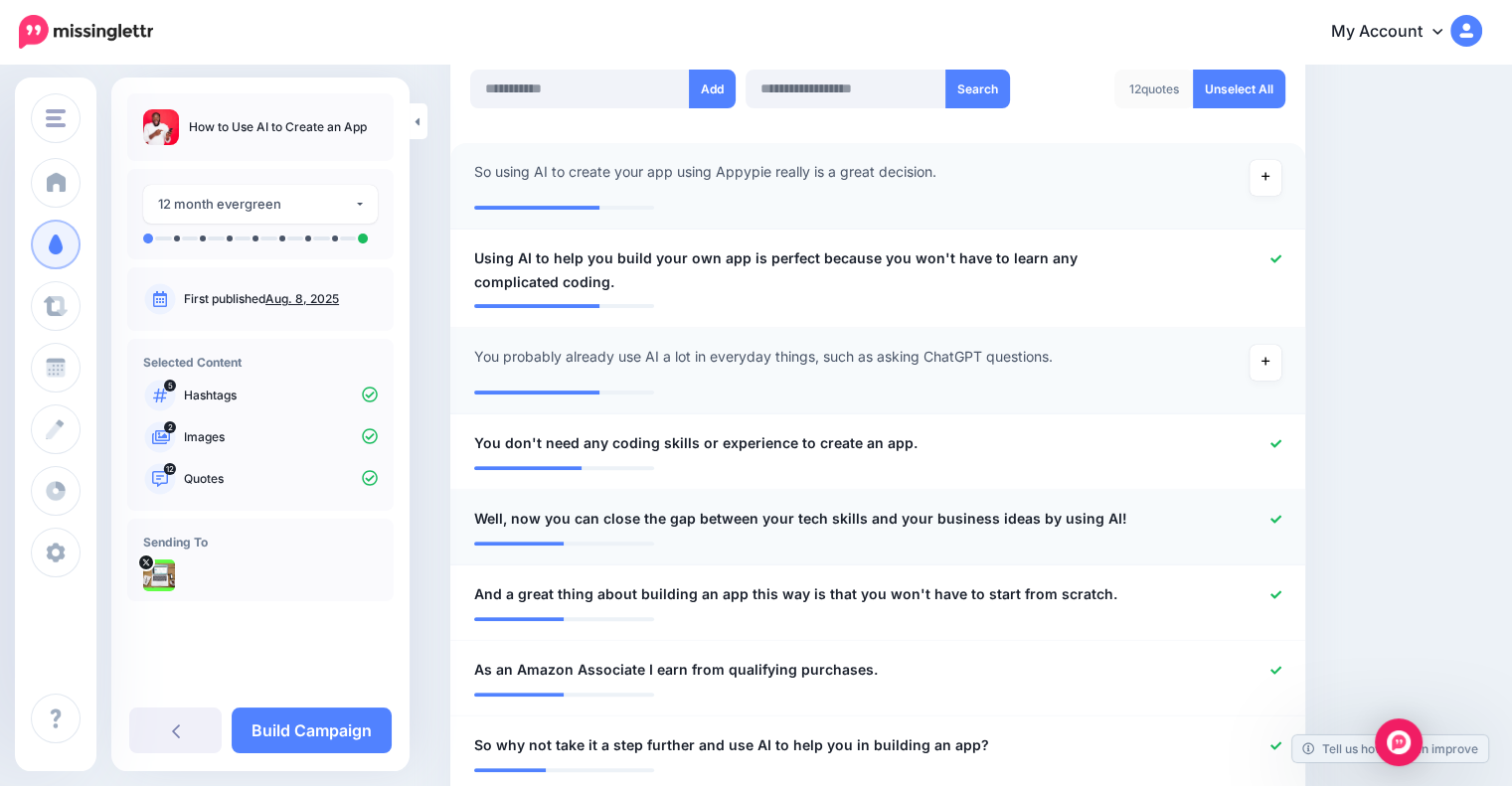 click on "Well, now you can close the gap between your tech skills and your business ideas by using AI!" at bounding box center (800, 519) 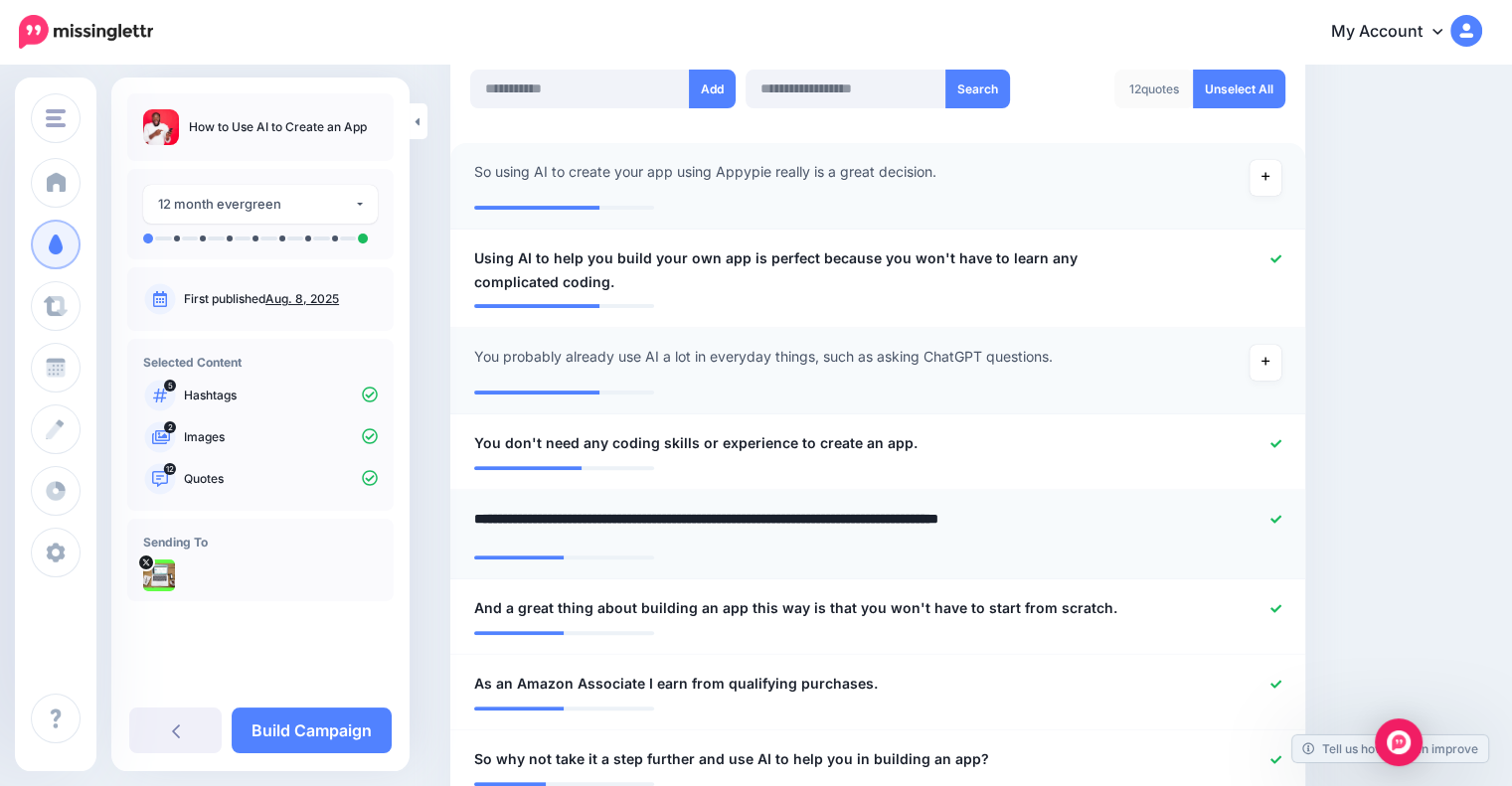 type on "**********" 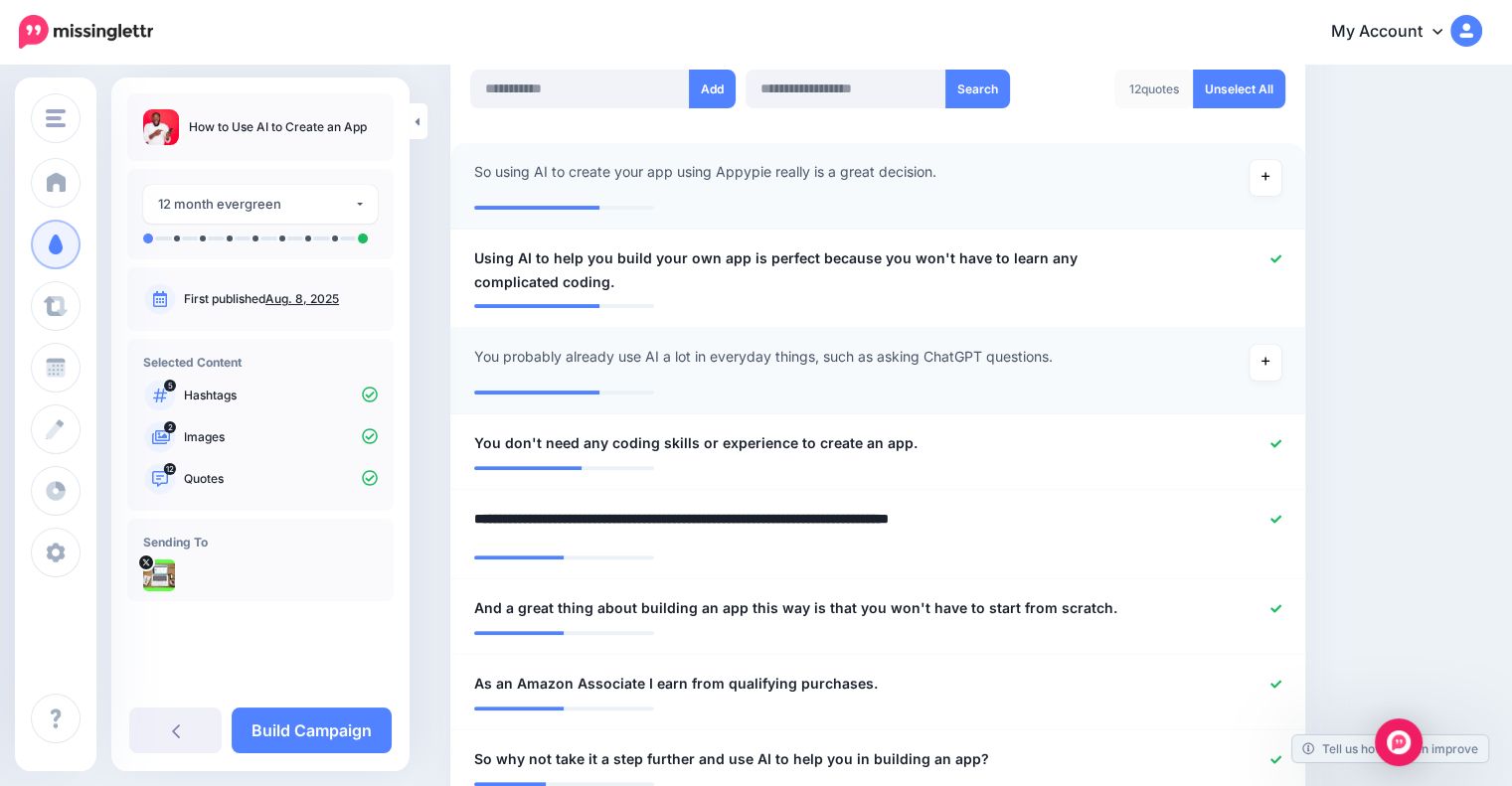 click on "Content and media
Choose the content and media that you'd like to use in this campaign.
Select Hashtags
First let's make sure we're happy with the hashtags. Add, delete and reorder as needed. If unsure we recommend 1-3 hashtags.  Note:  If you have hashtags turned off for any of your social profiles, they will not be included.
Add Hashtag" at bounding box center (966, 1118) 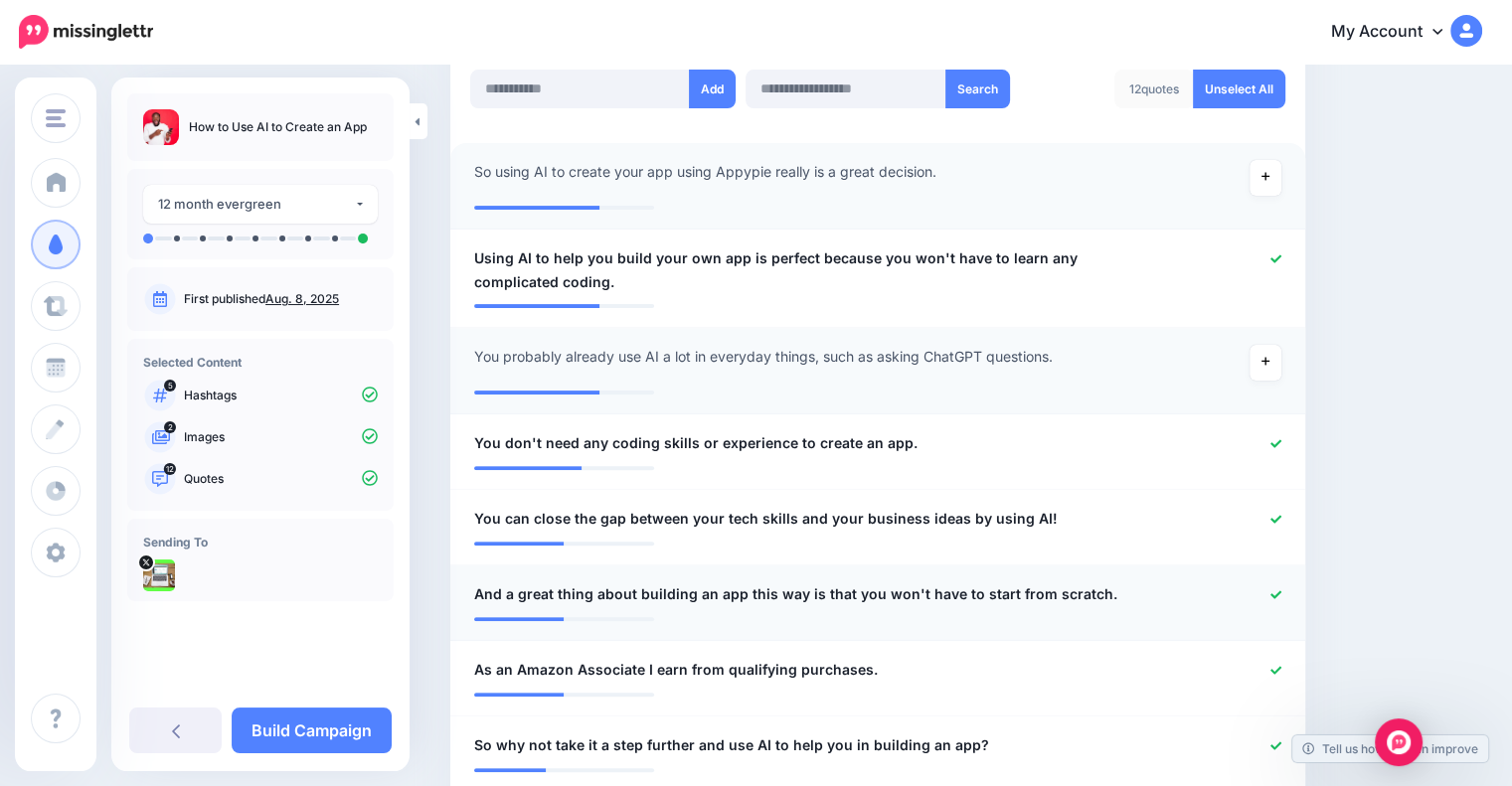 click 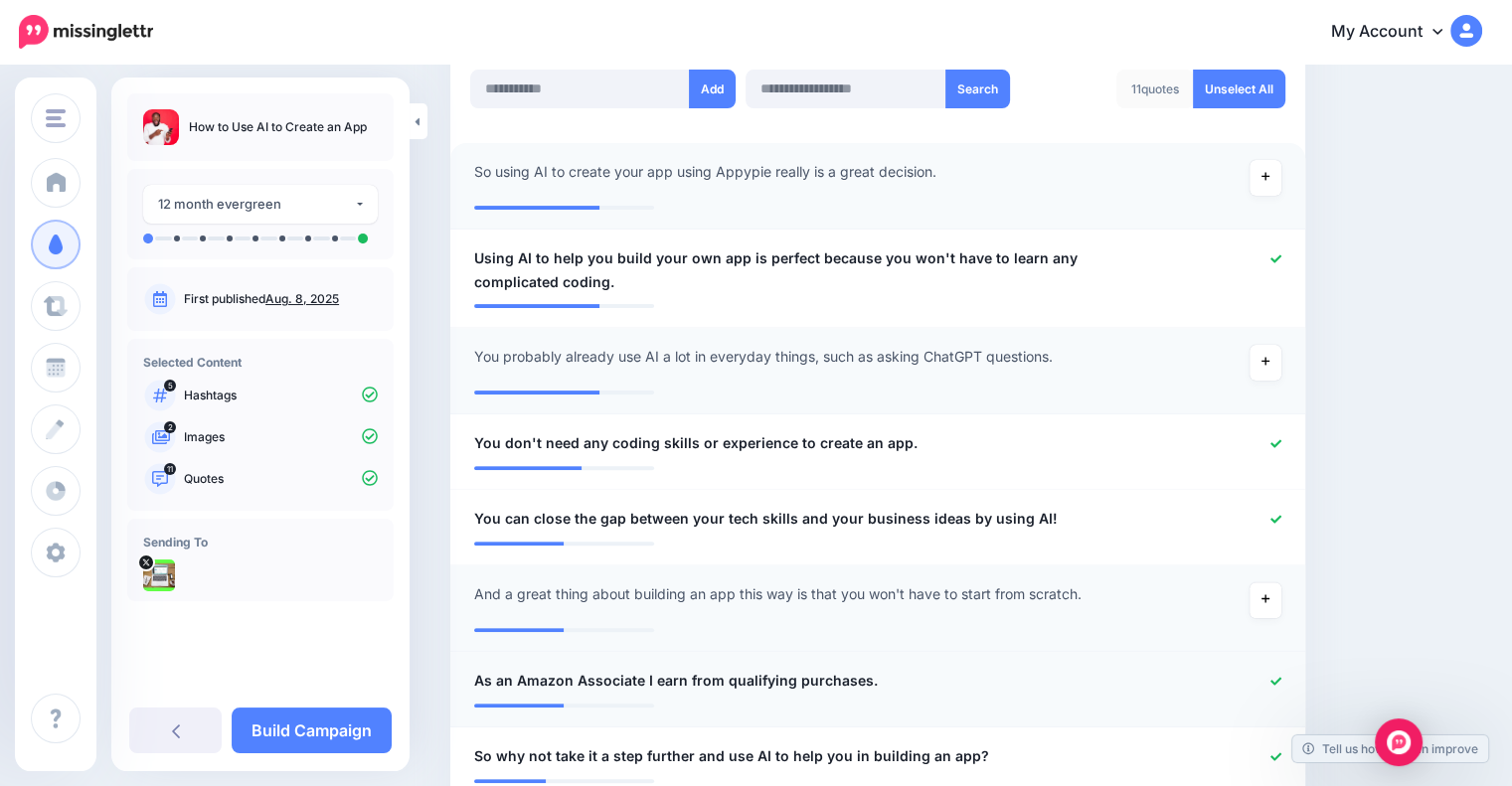 click 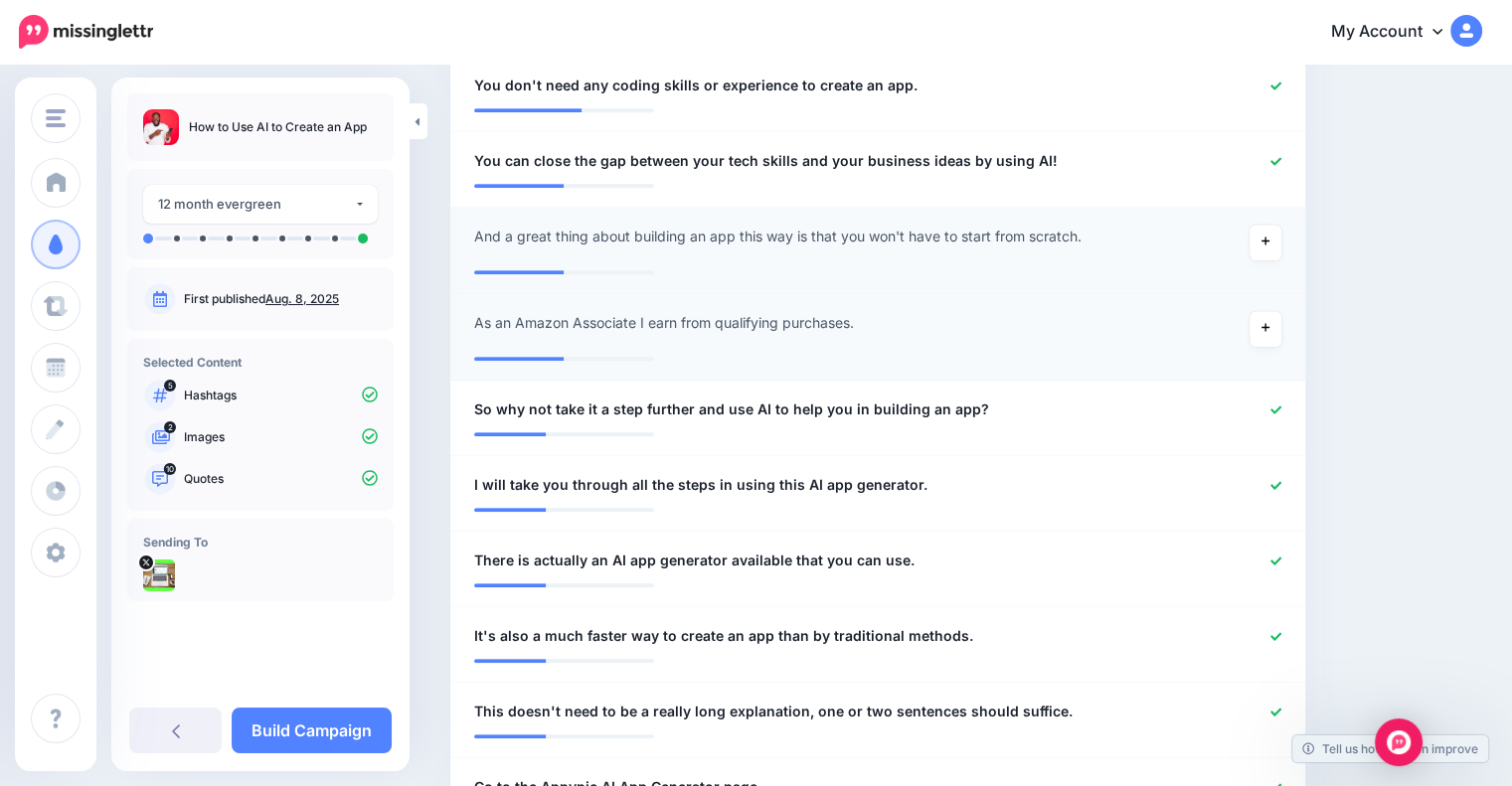 scroll, scrollTop: 914, scrollLeft: 0, axis: vertical 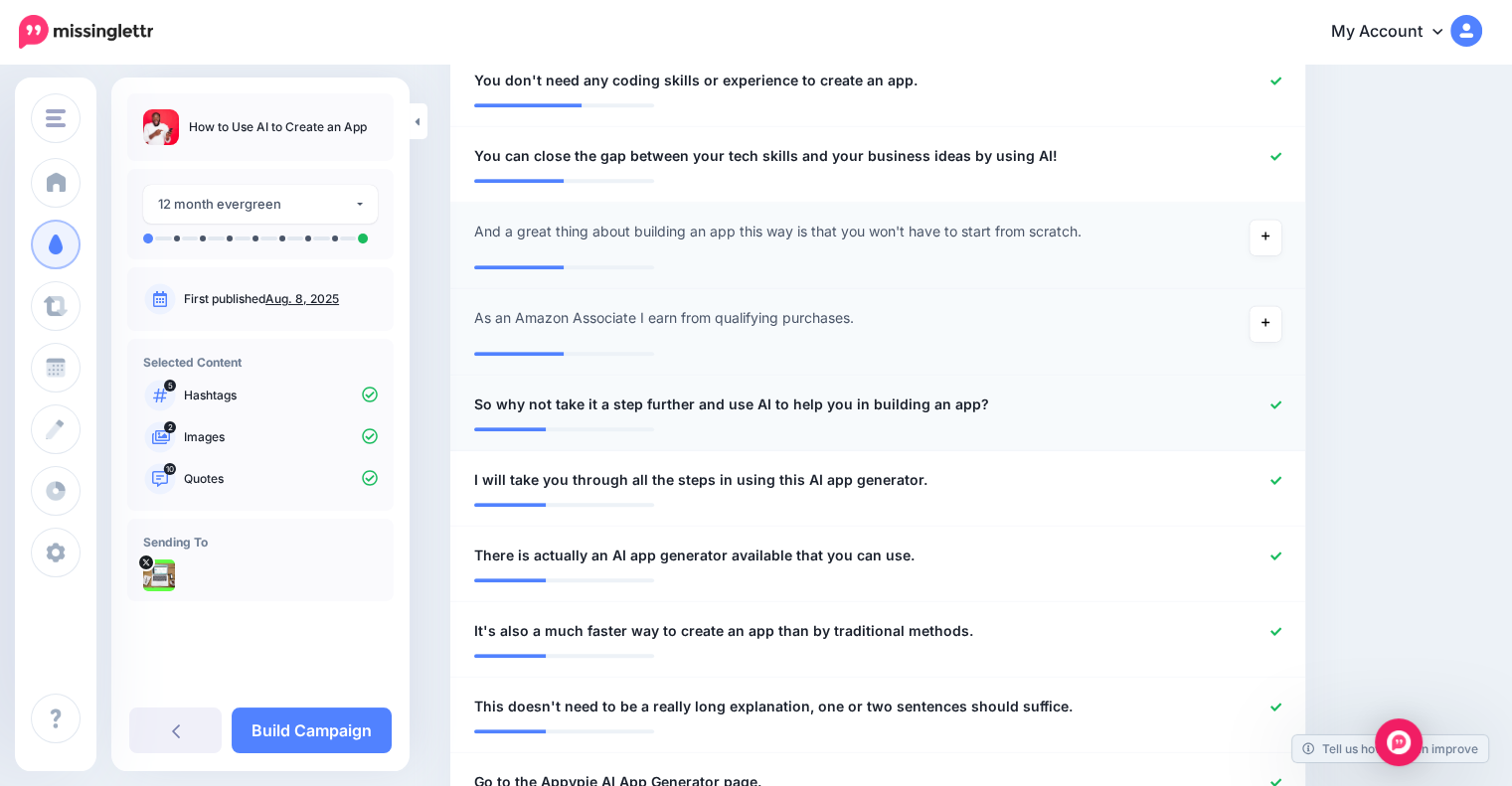click 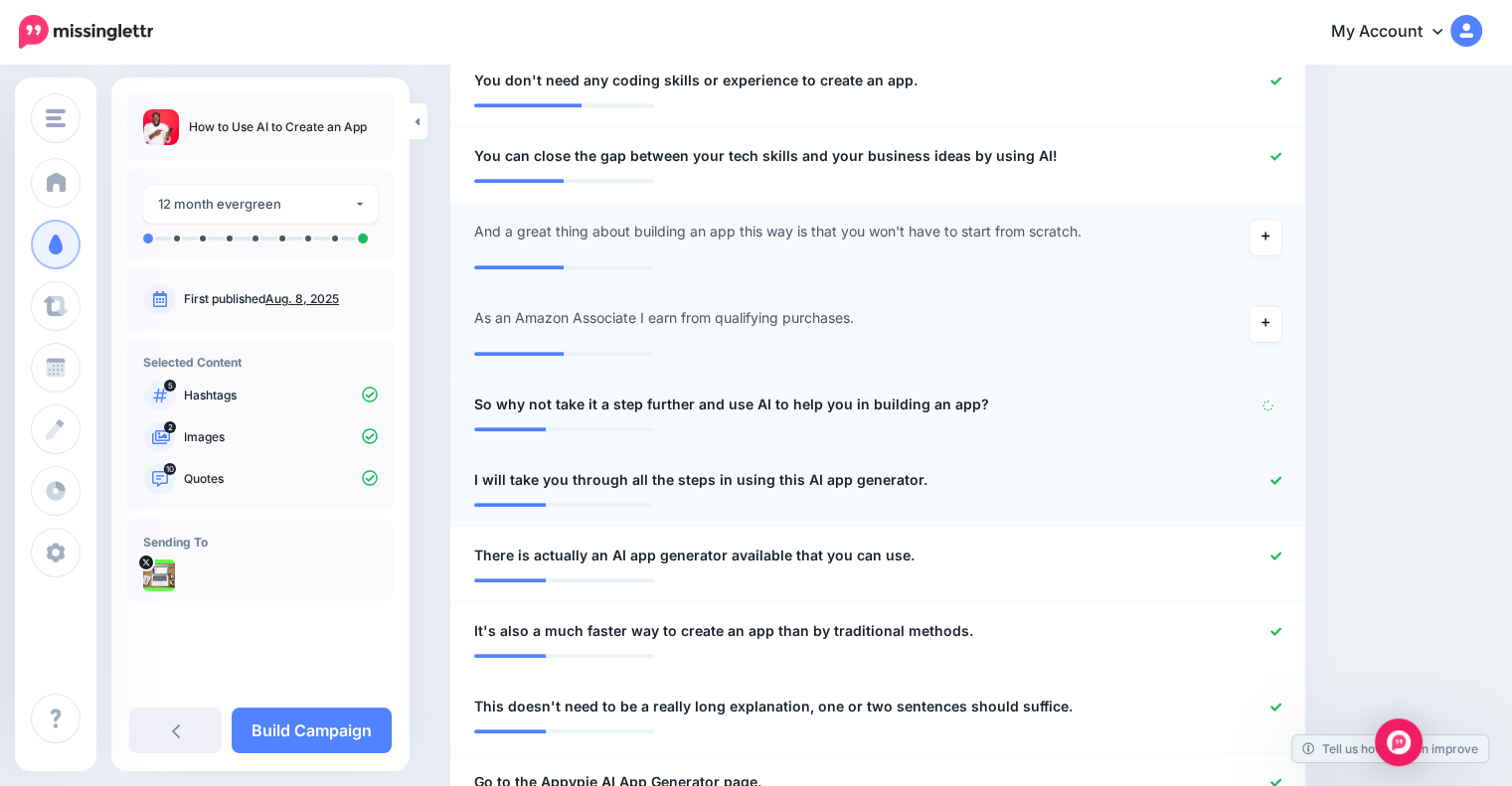 click 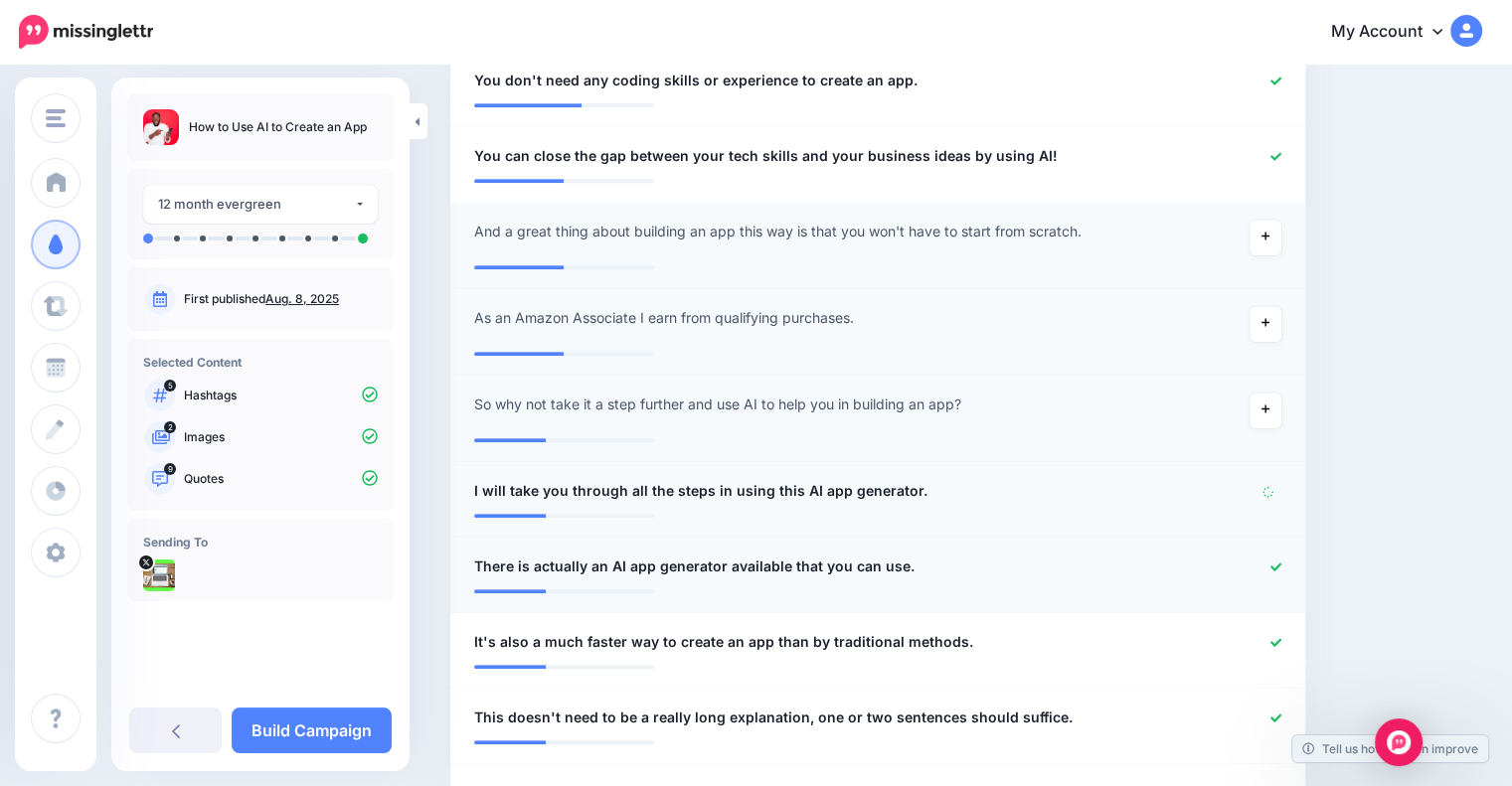 click 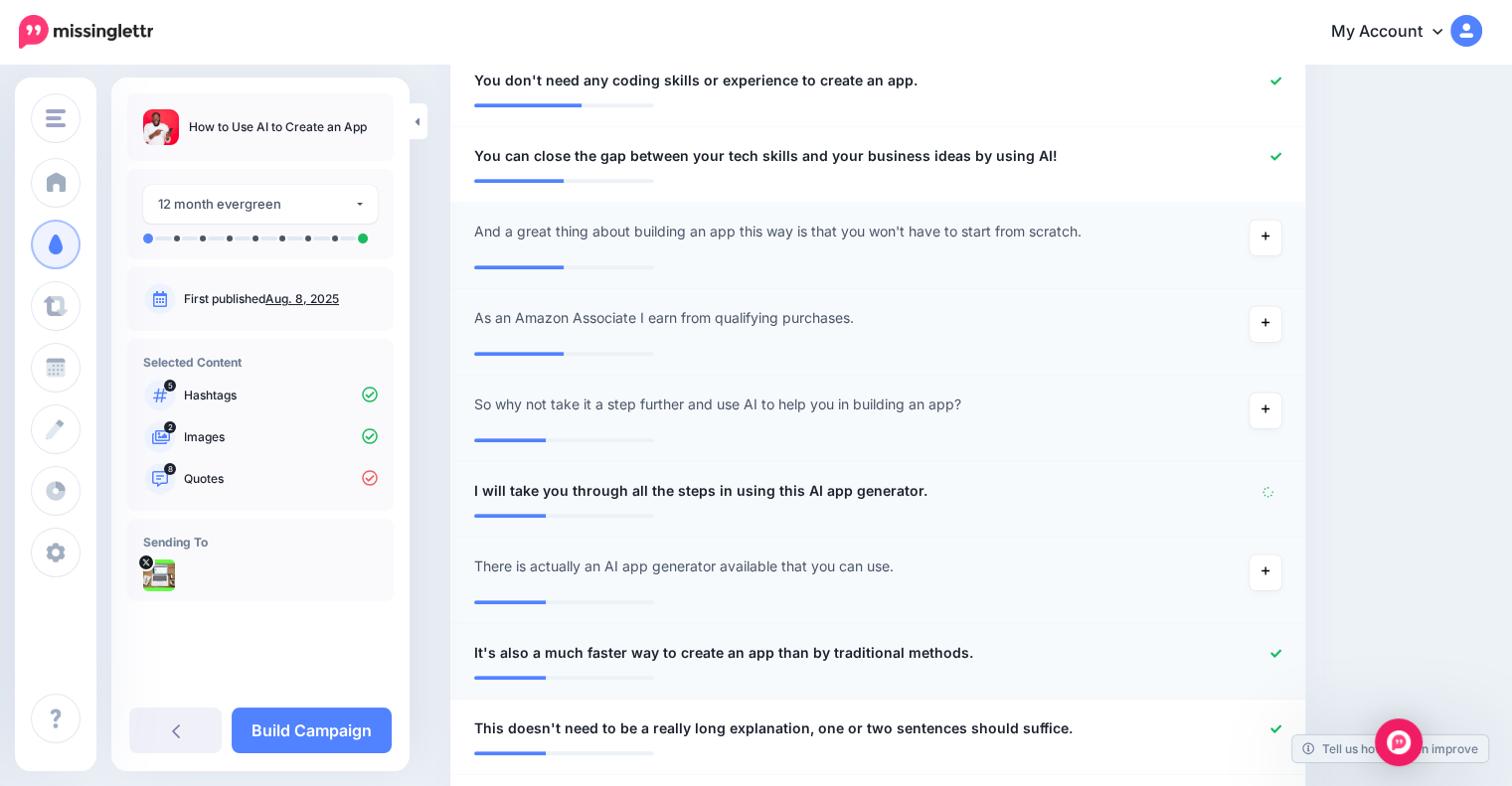 click 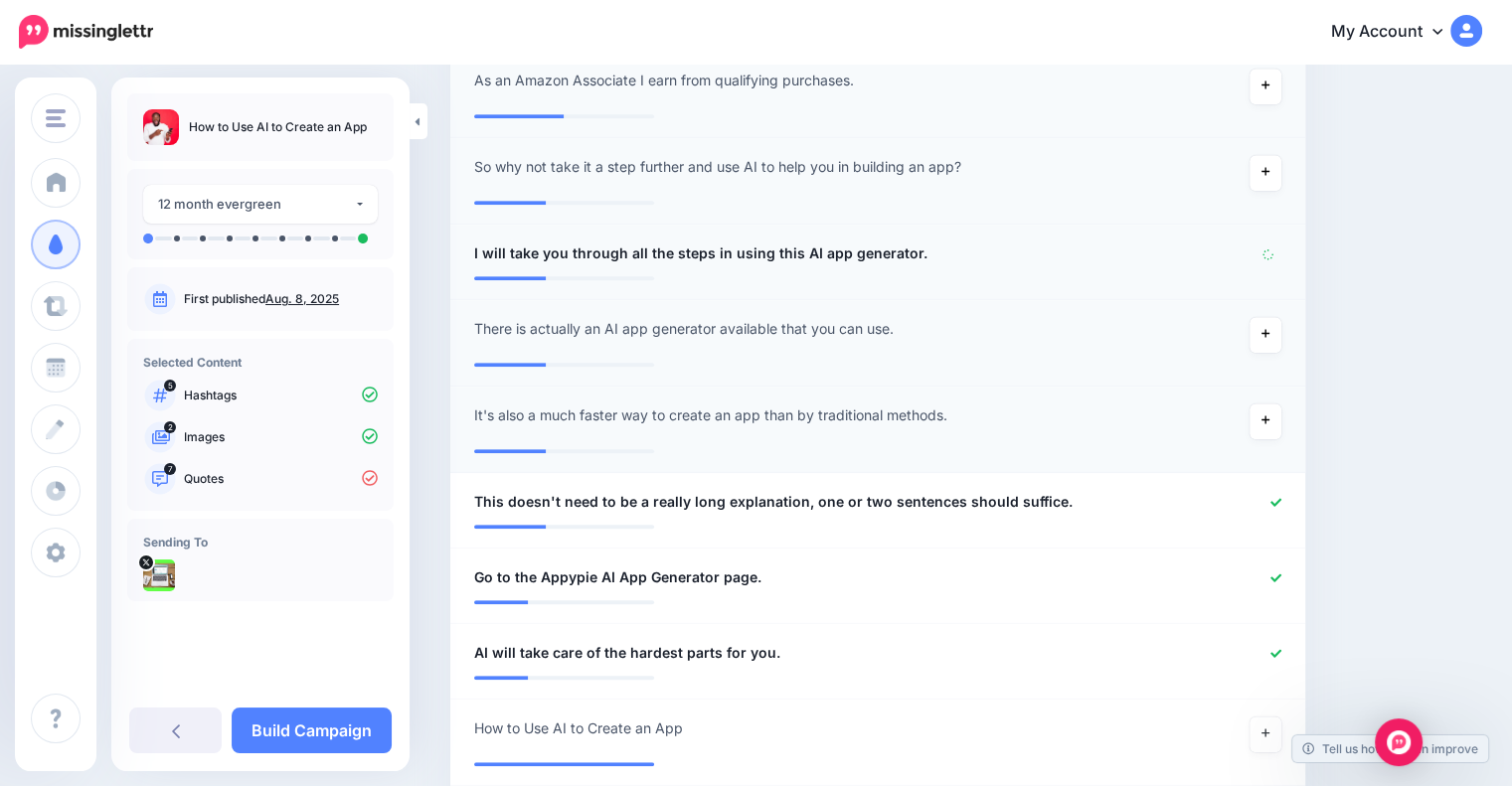 scroll, scrollTop: 1153, scrollLeft: 0, axis: vertical 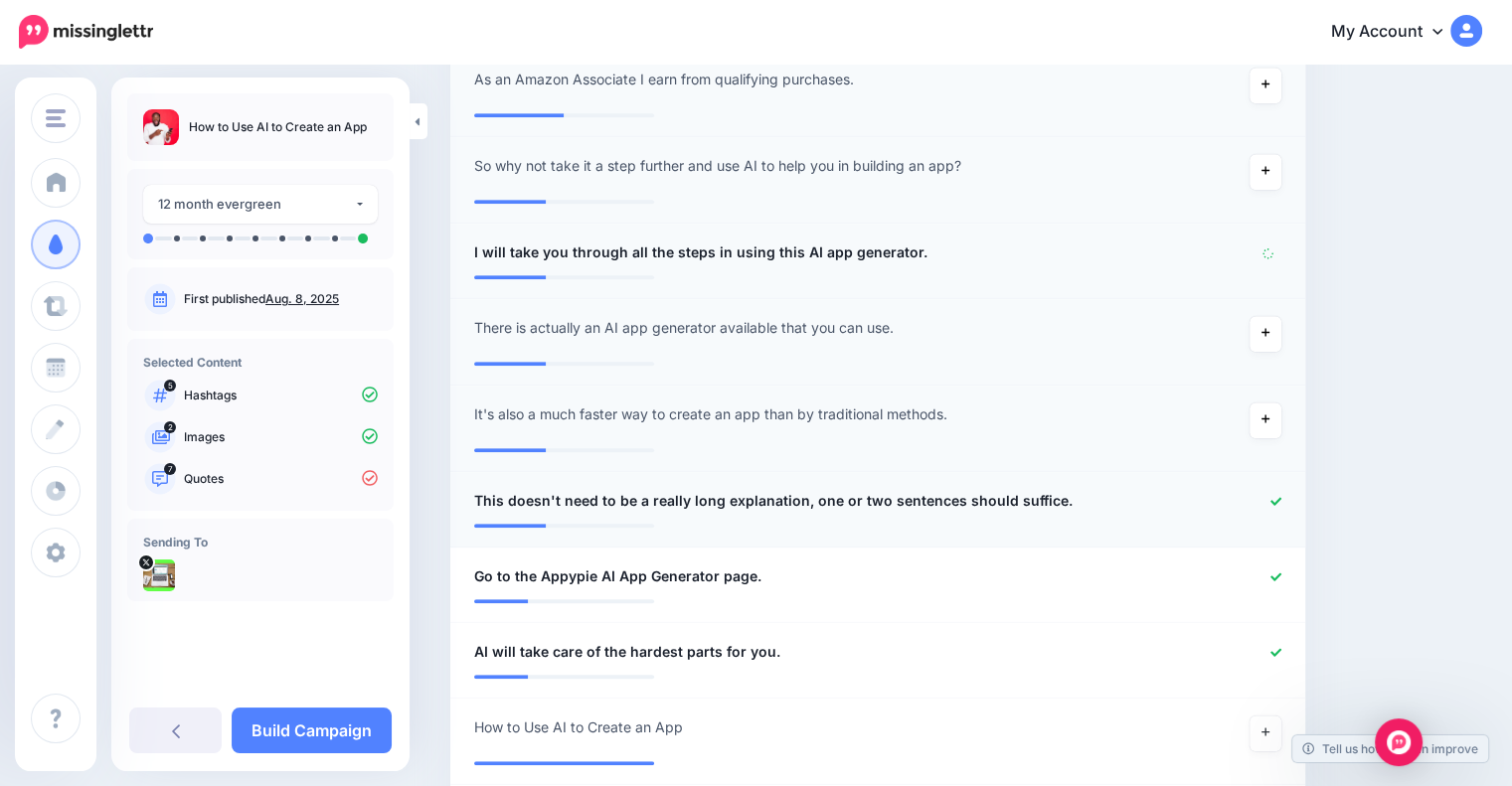 click 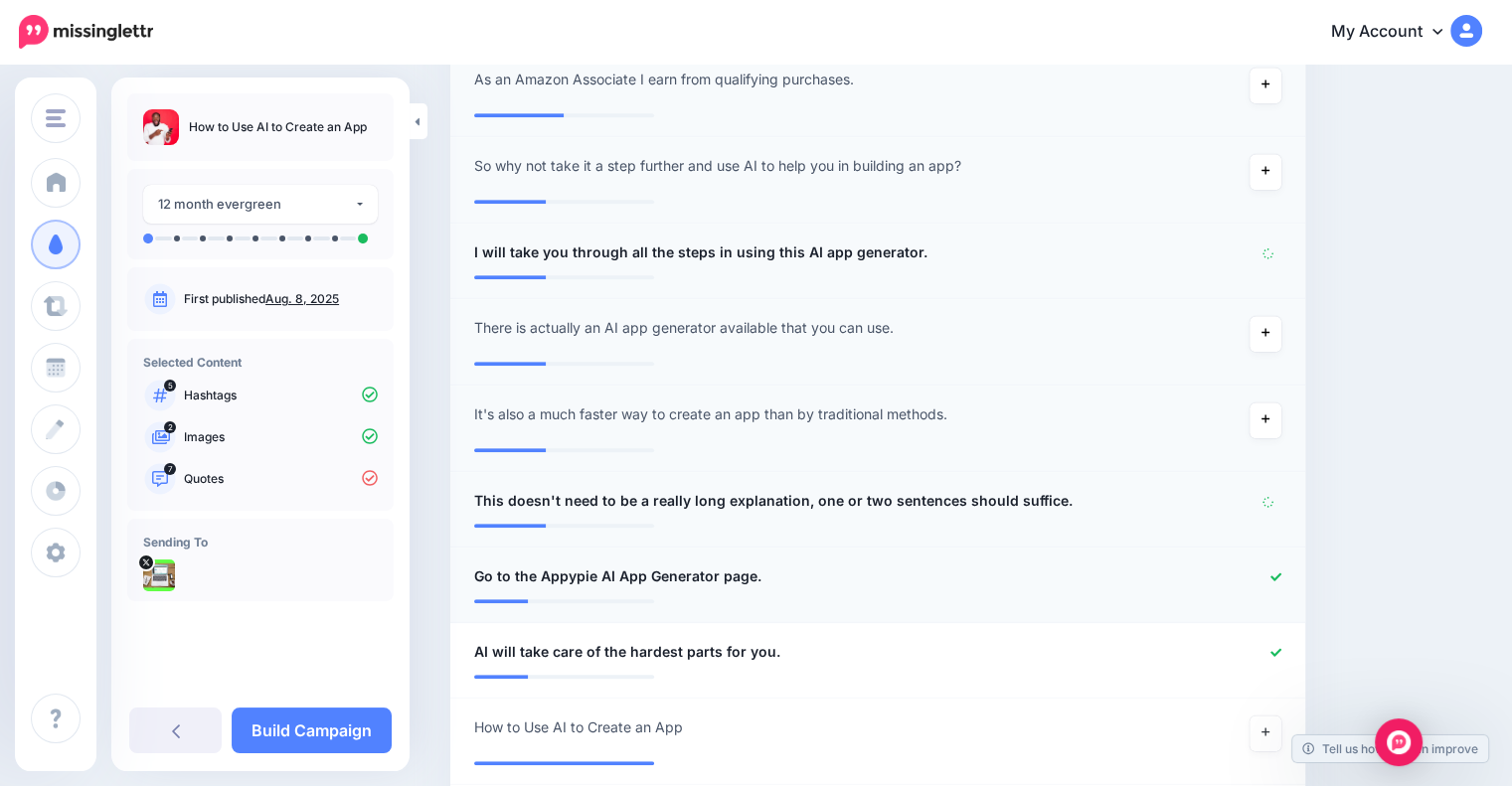 click 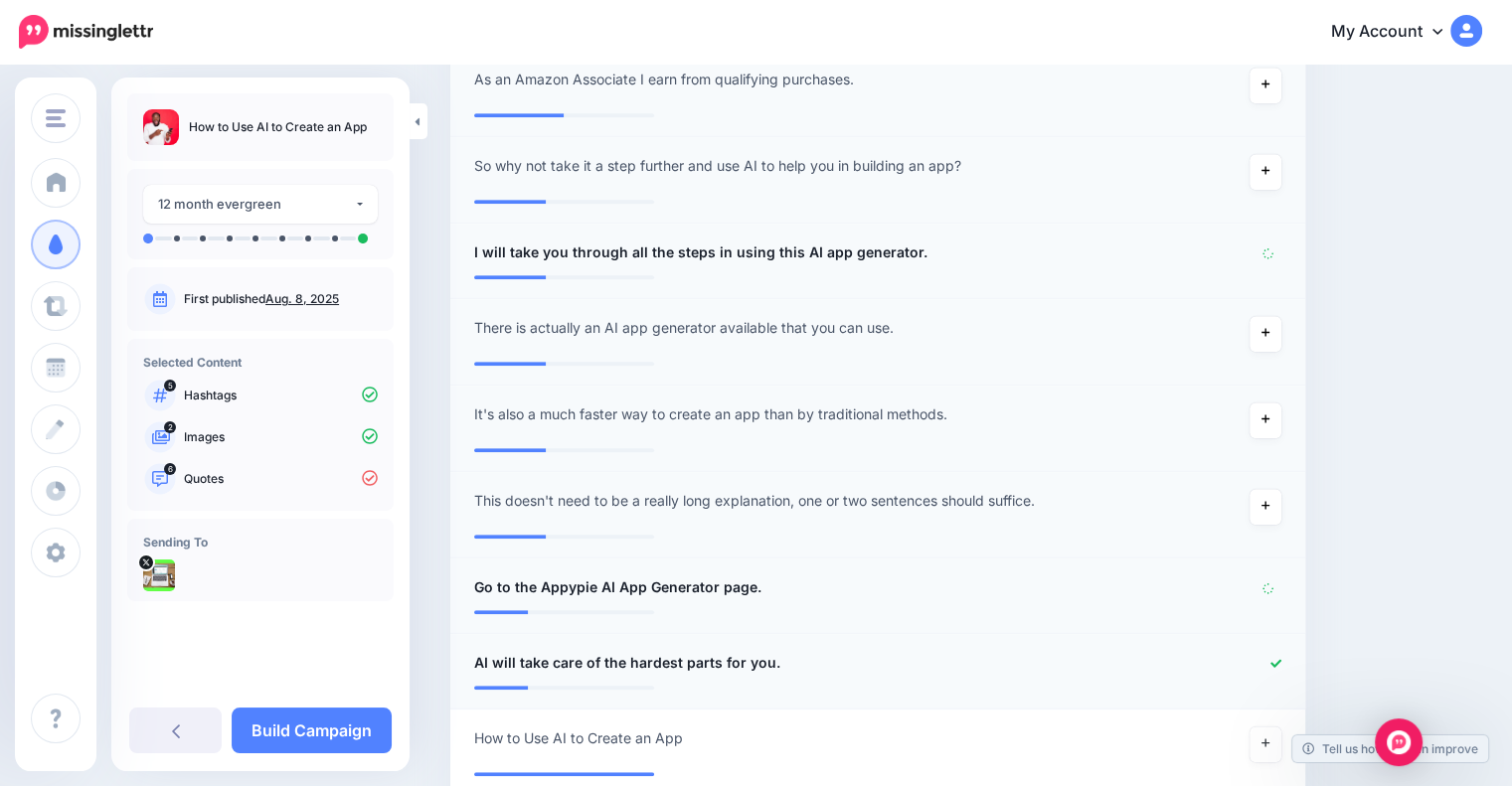 click 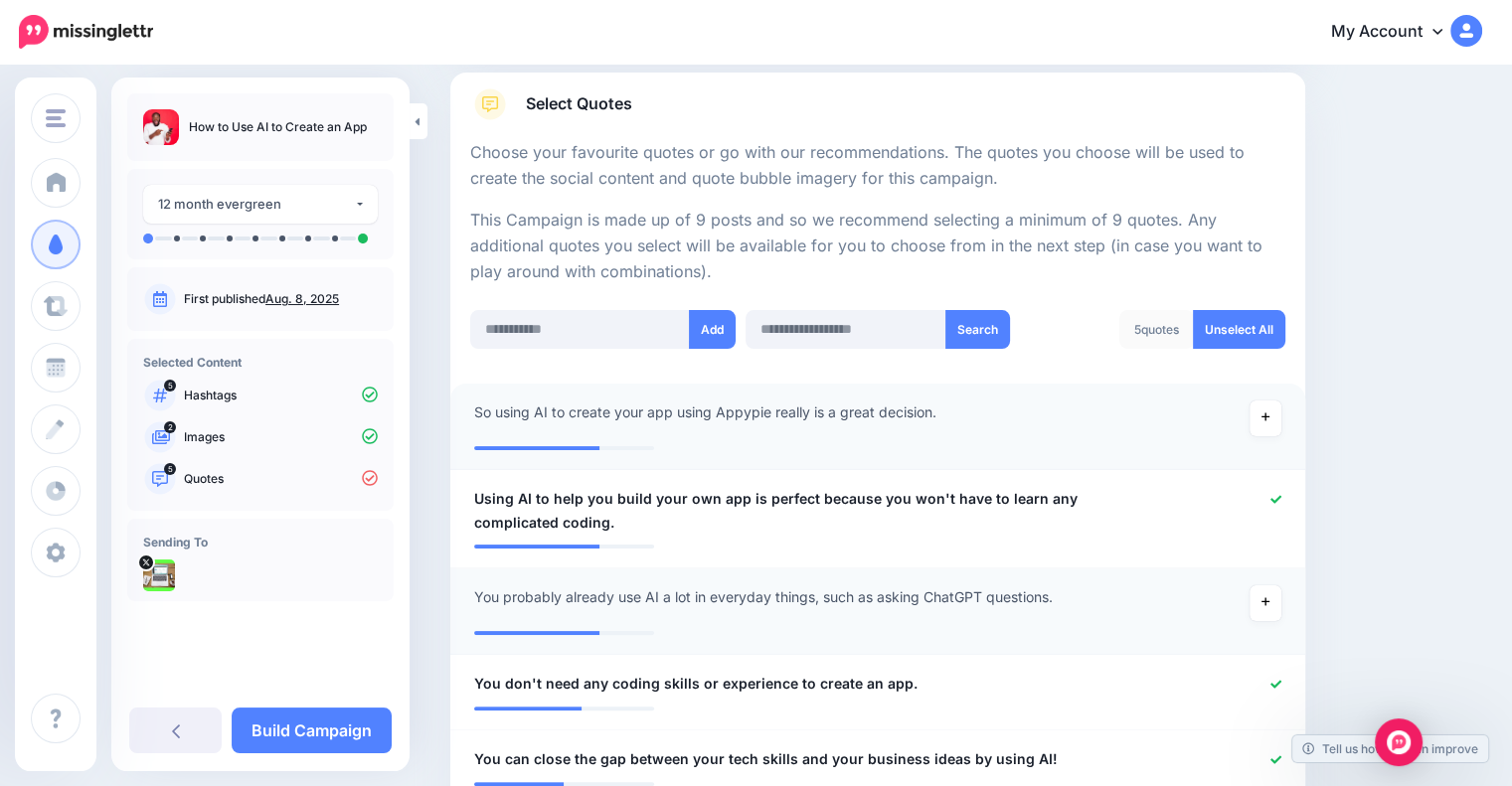 scroll, scrollTop: 308, scrollLeft: 0, axis: vertical 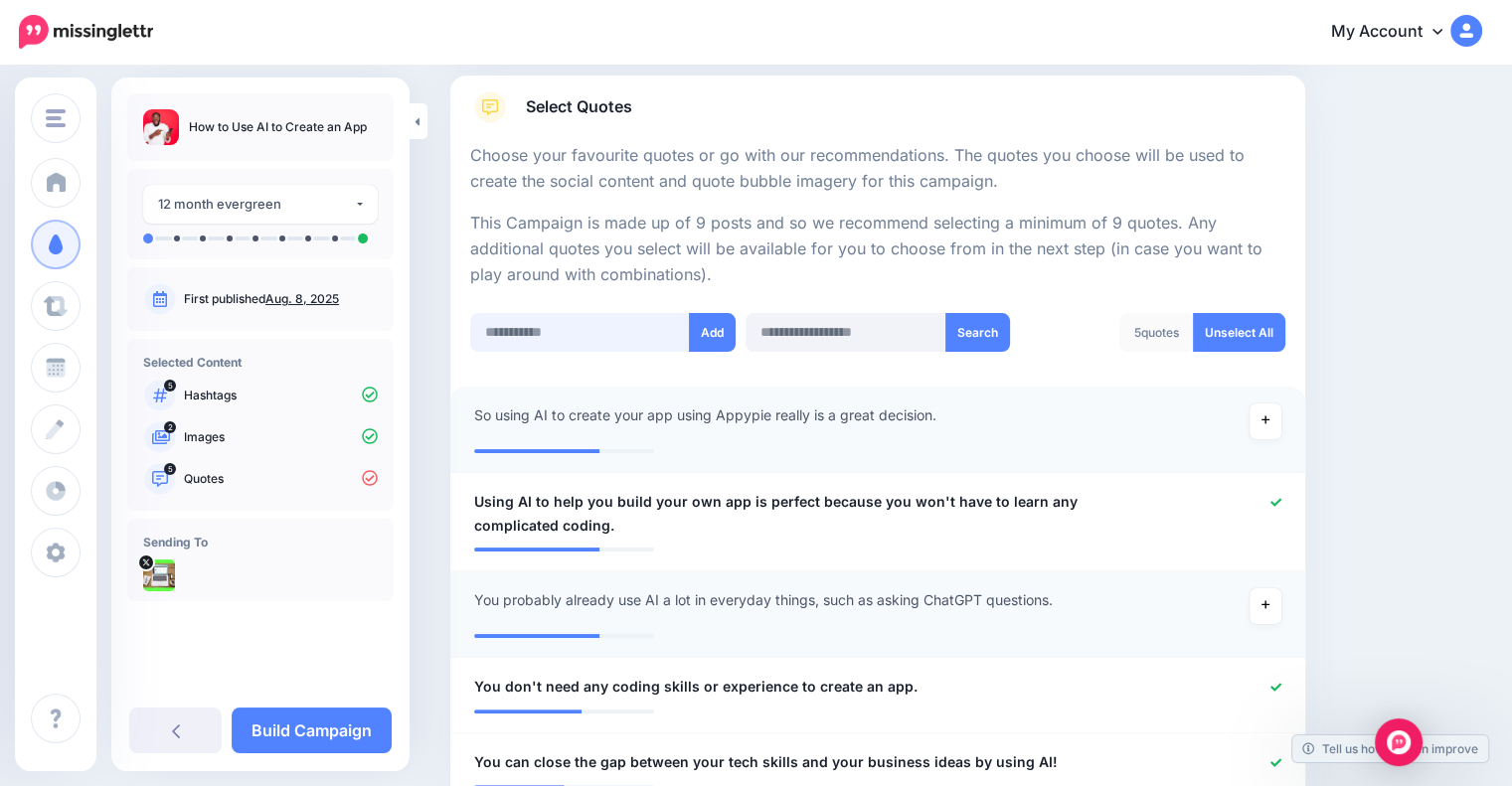 click at bounding box center (580, 332) 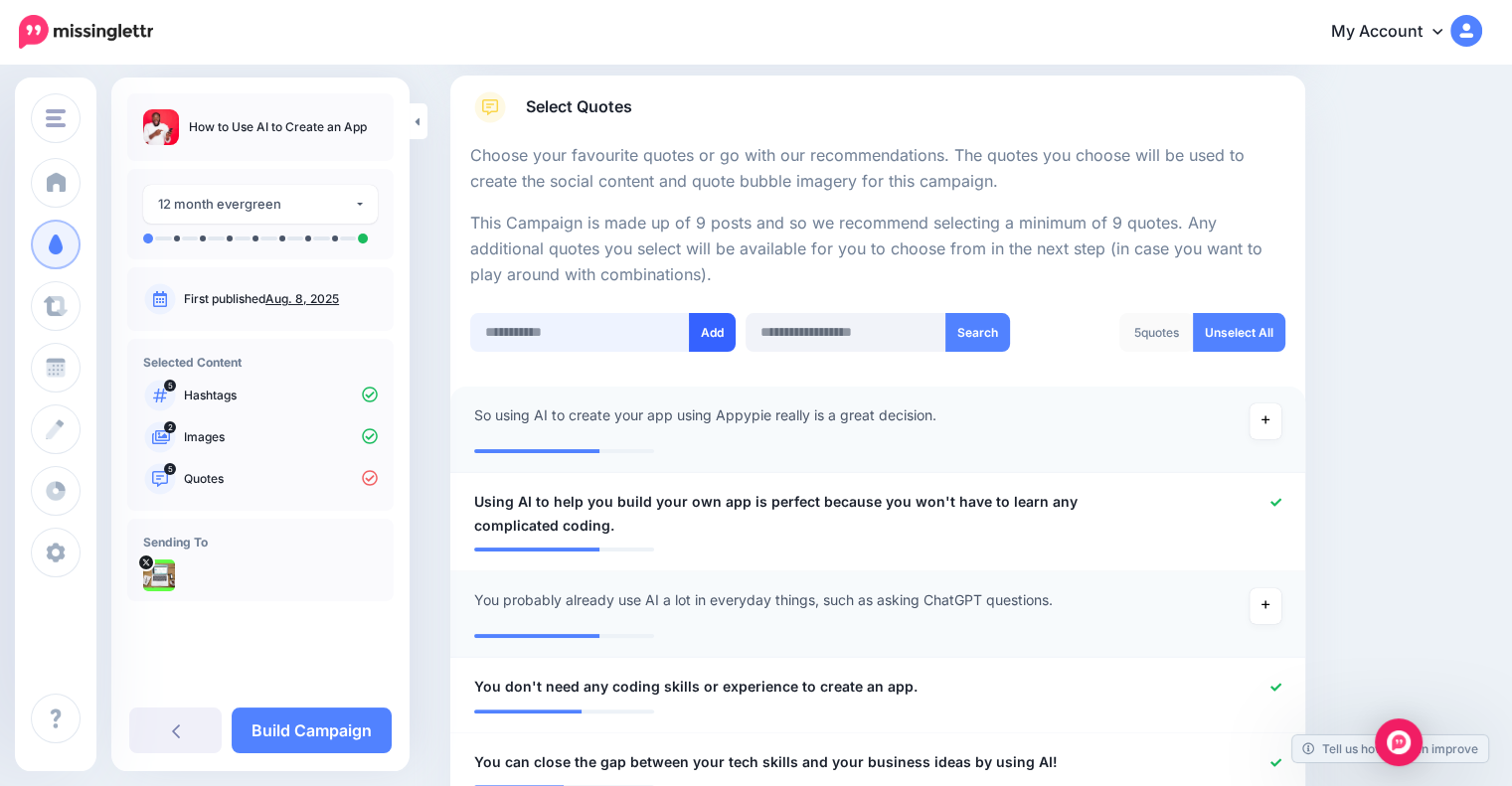 paste on "**********" 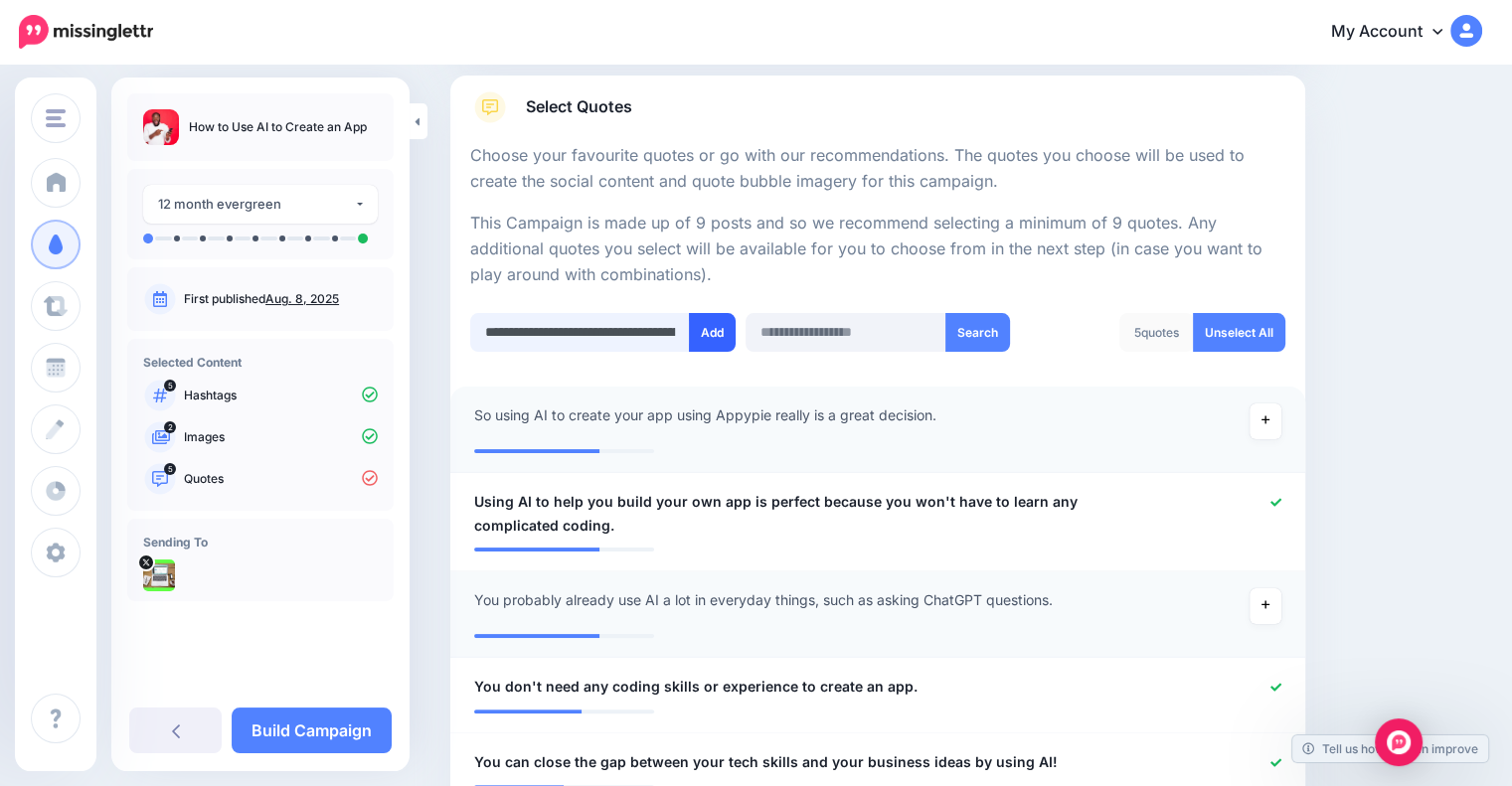 scroll, scrollTop: 0, scrollLeft: 202, axis: horizontal 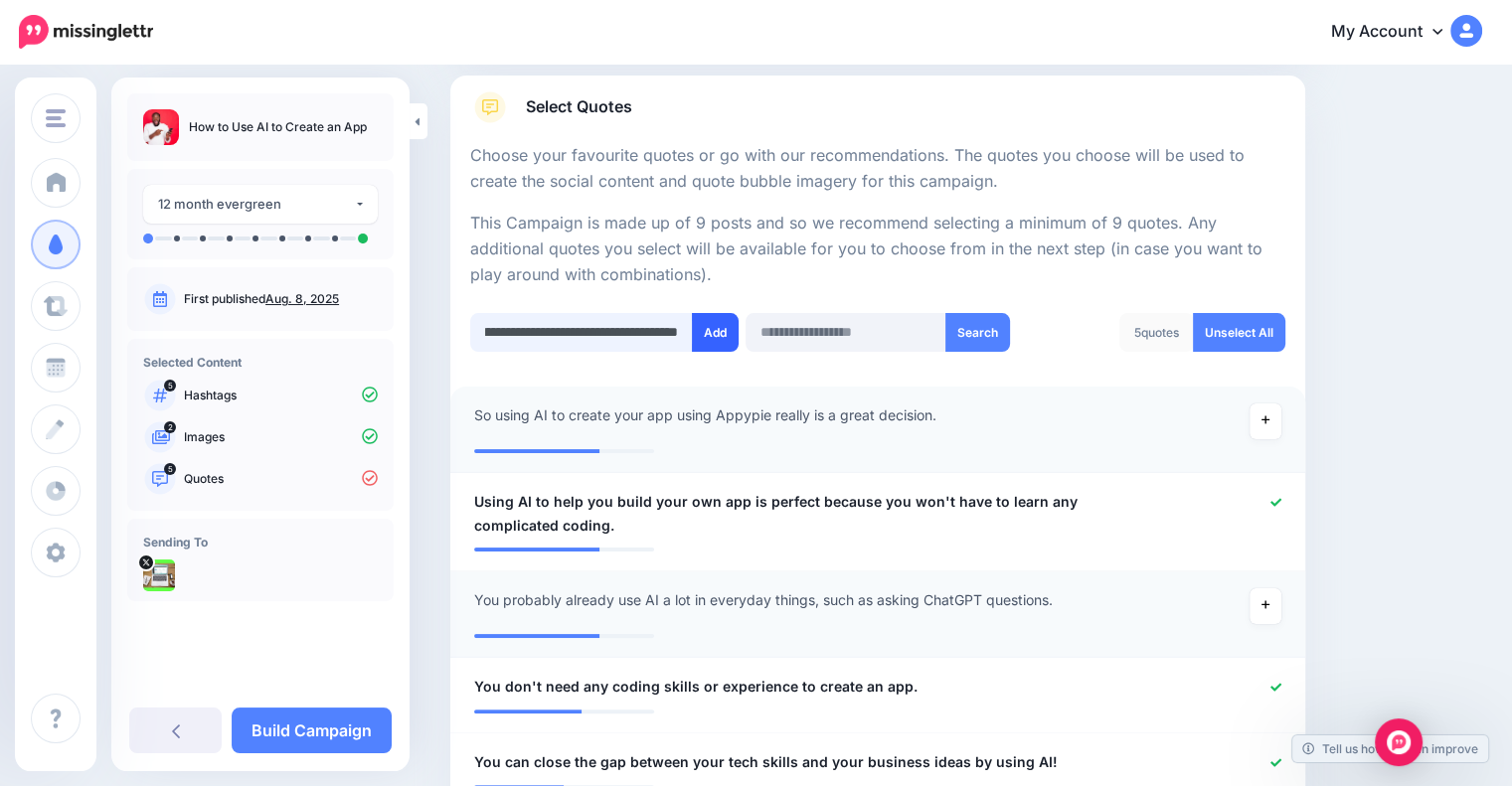 type on "**********" 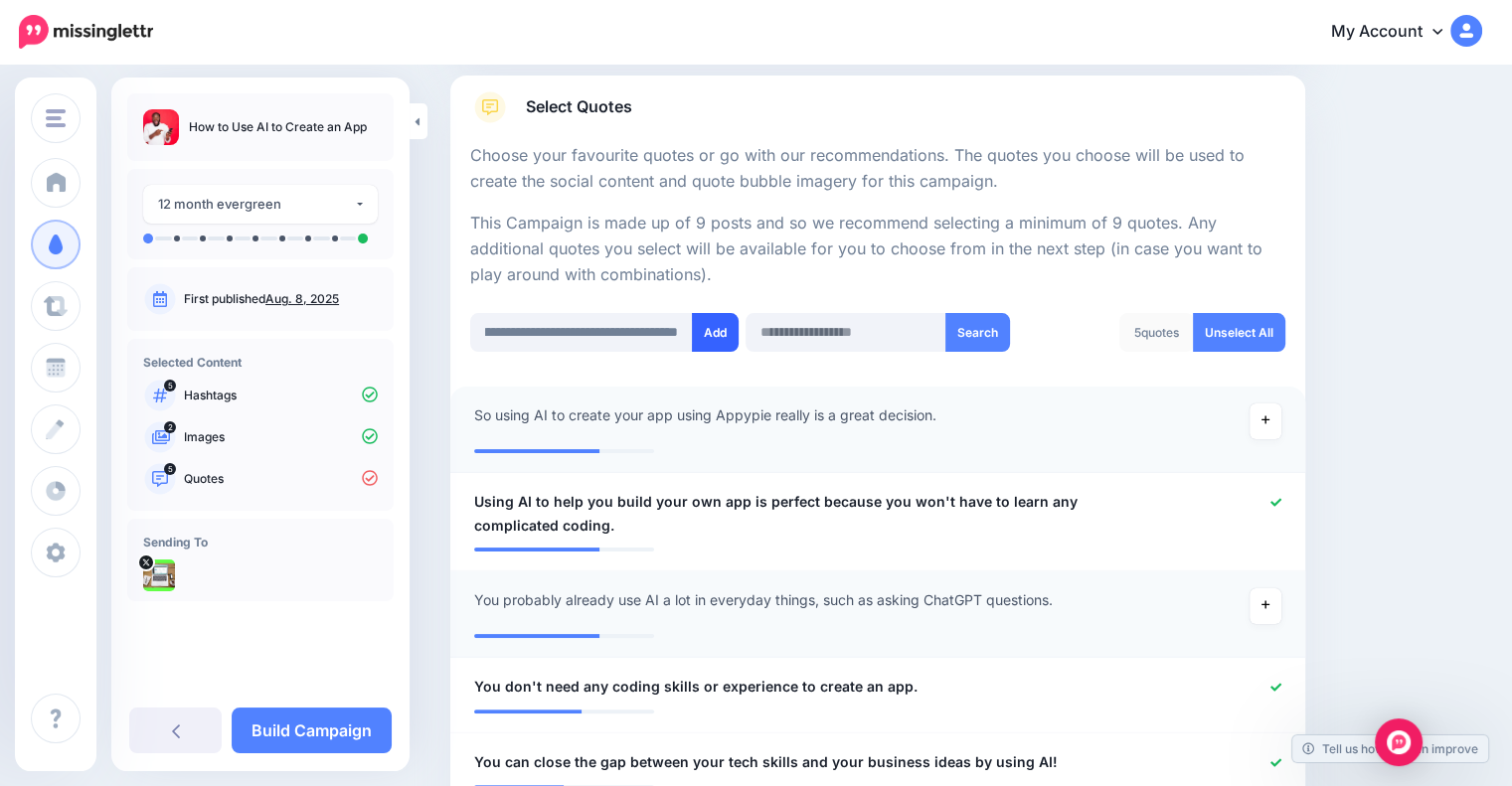 scroll, scrollTop: 0, scrollLeft: 0, axis: both 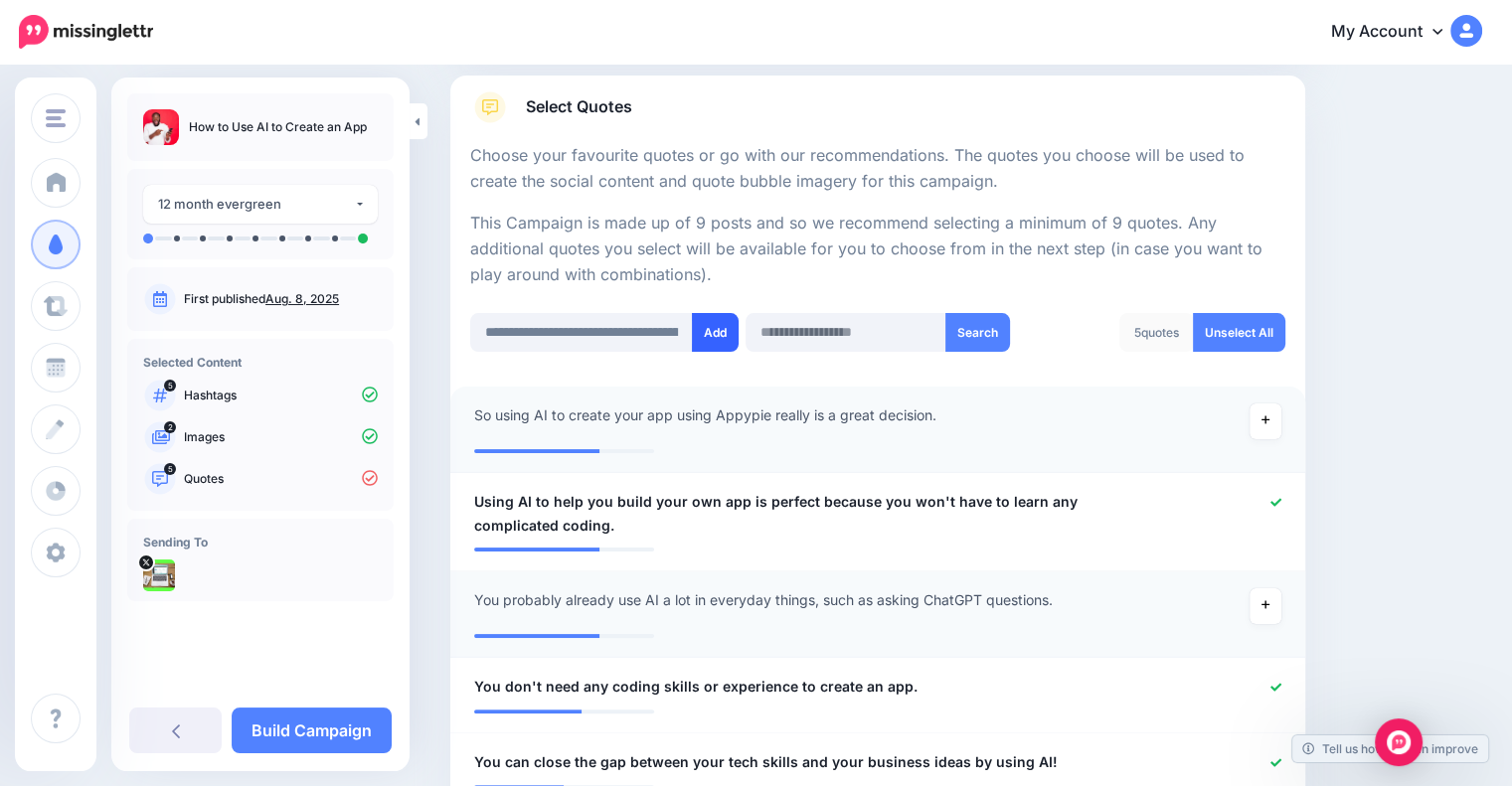 click on "Add" at bounding box center [715, 332] 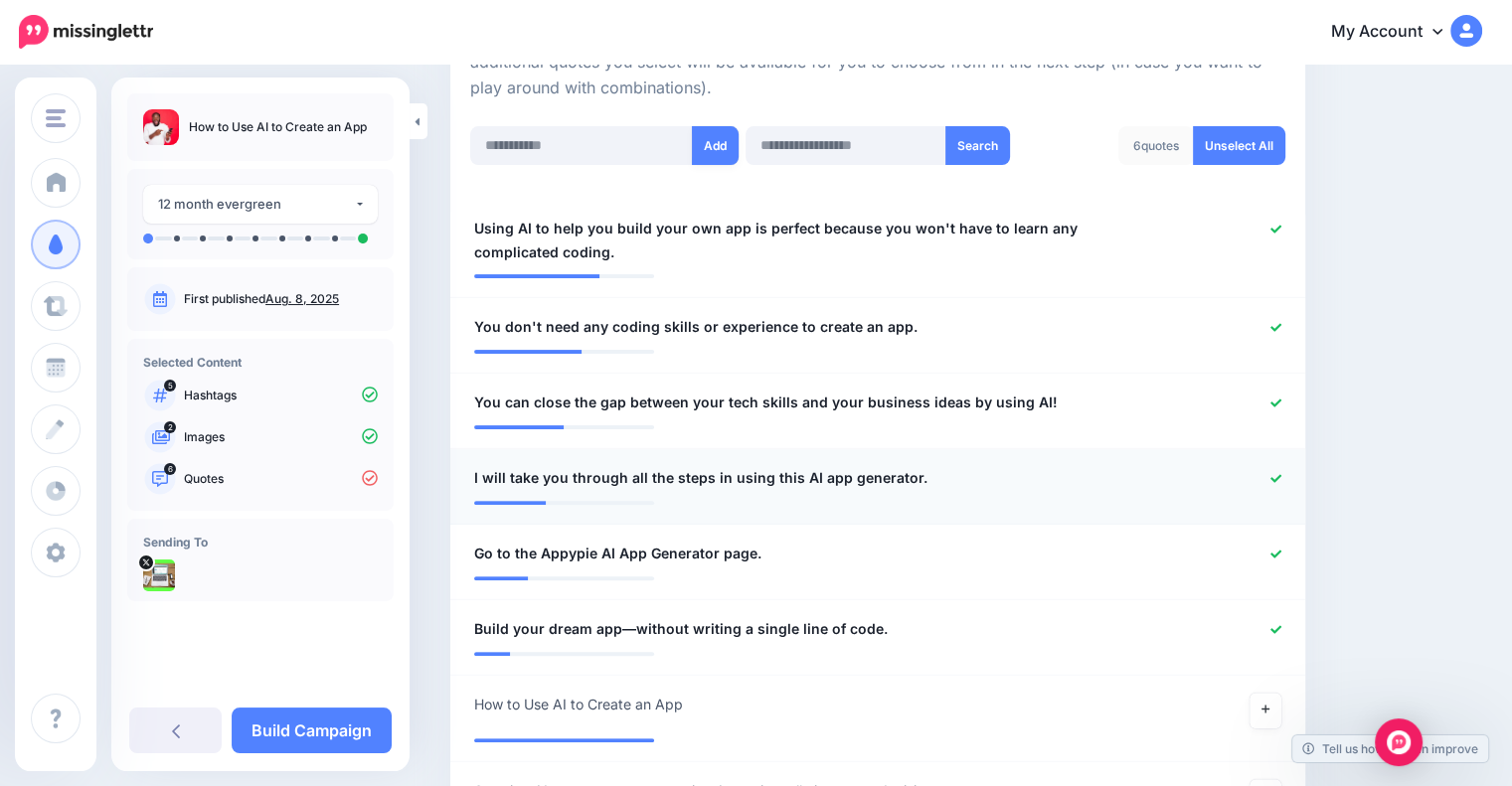 scroll, scrollTop: 497, scrollLeft: 0, axis: vertical 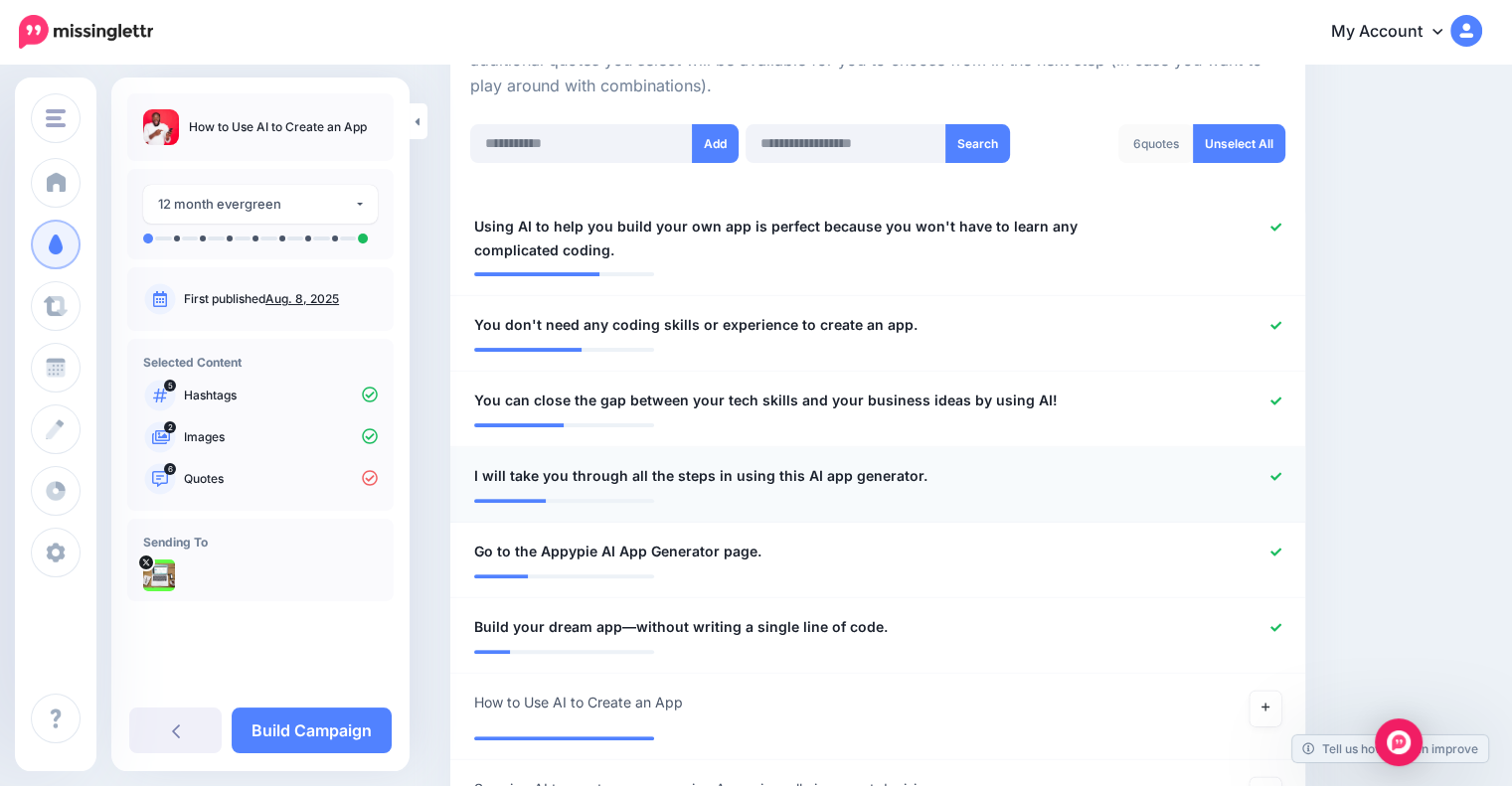 click 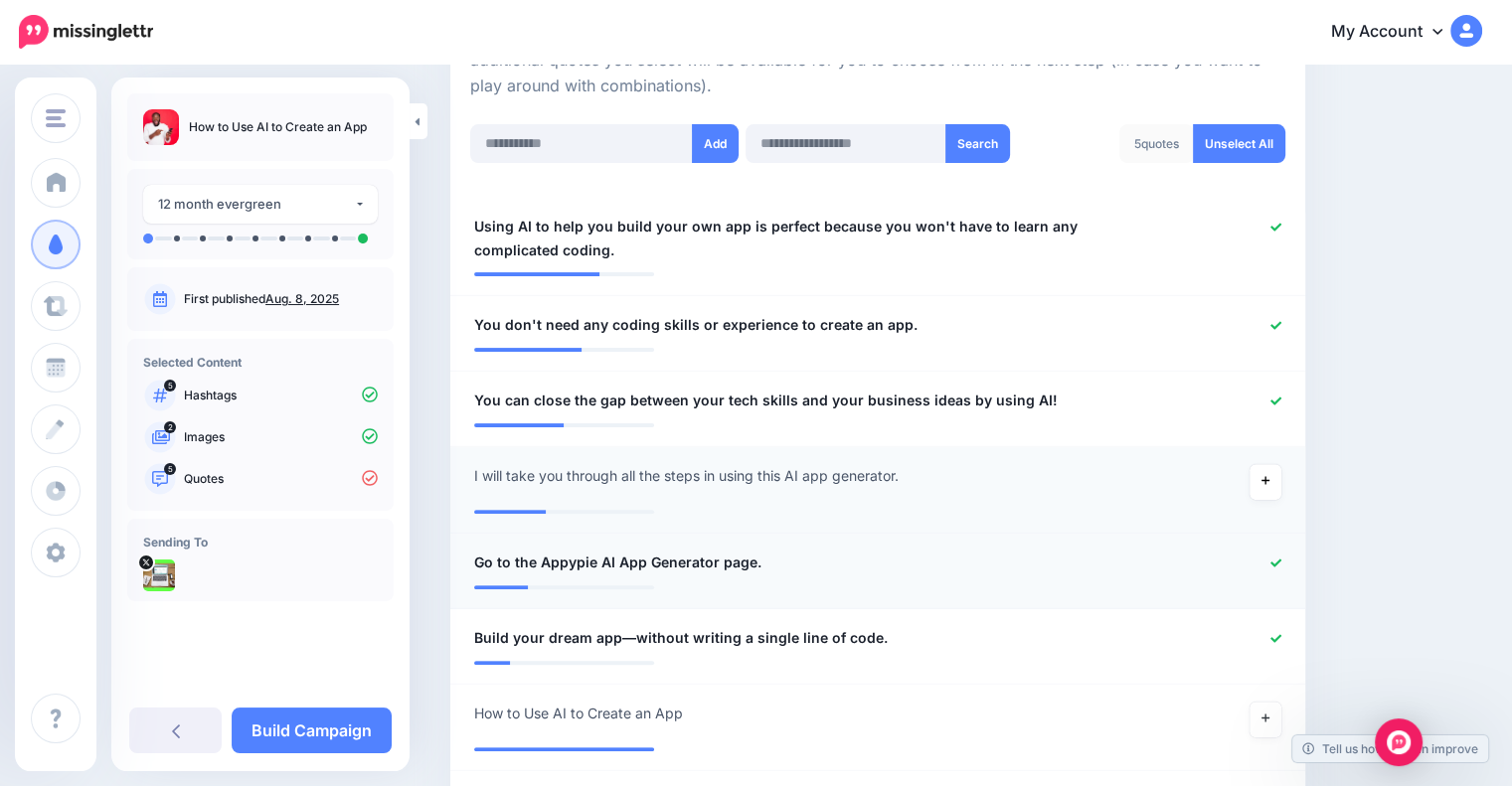 click 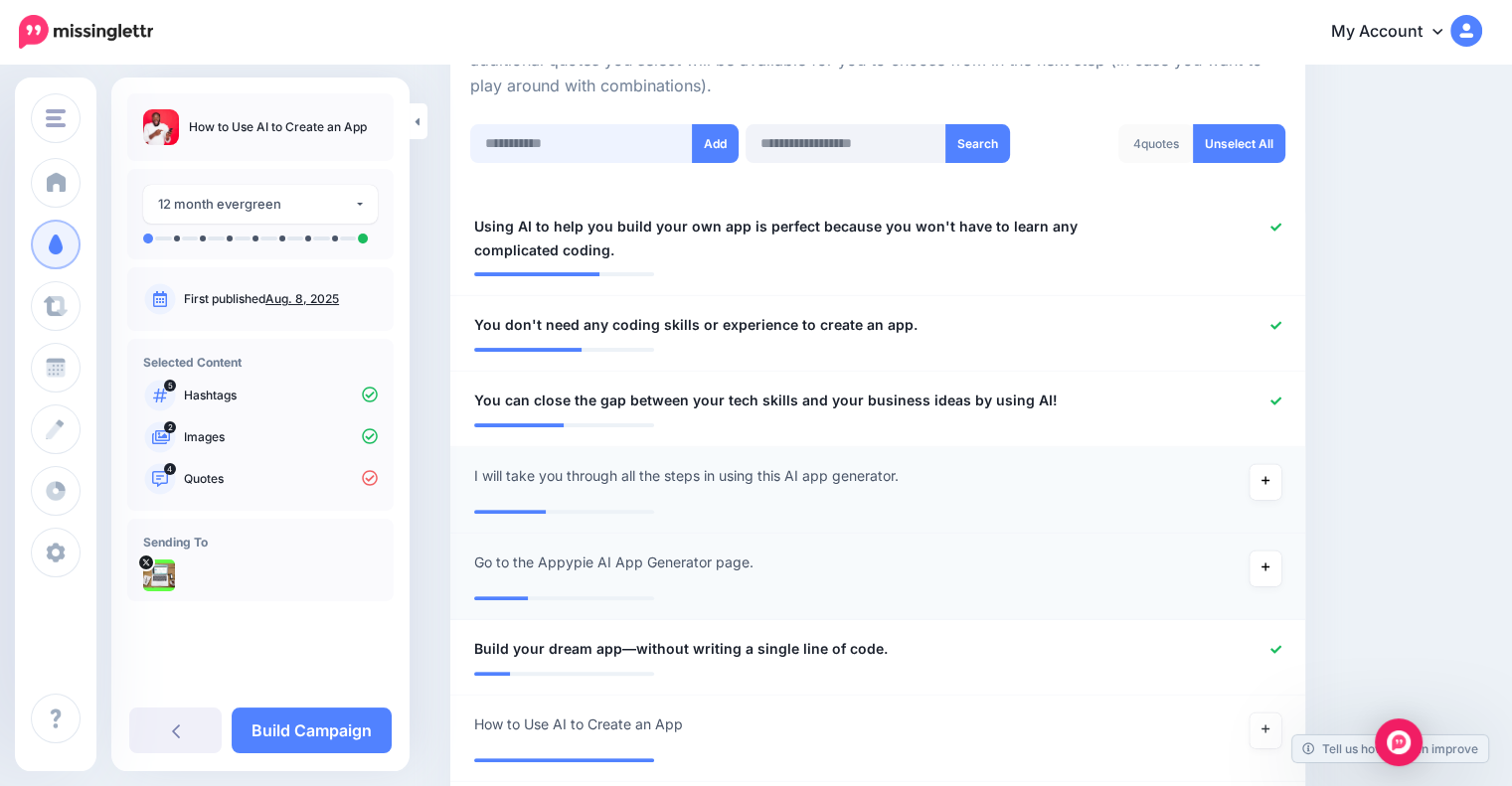 click at bounding box center [582, 143] 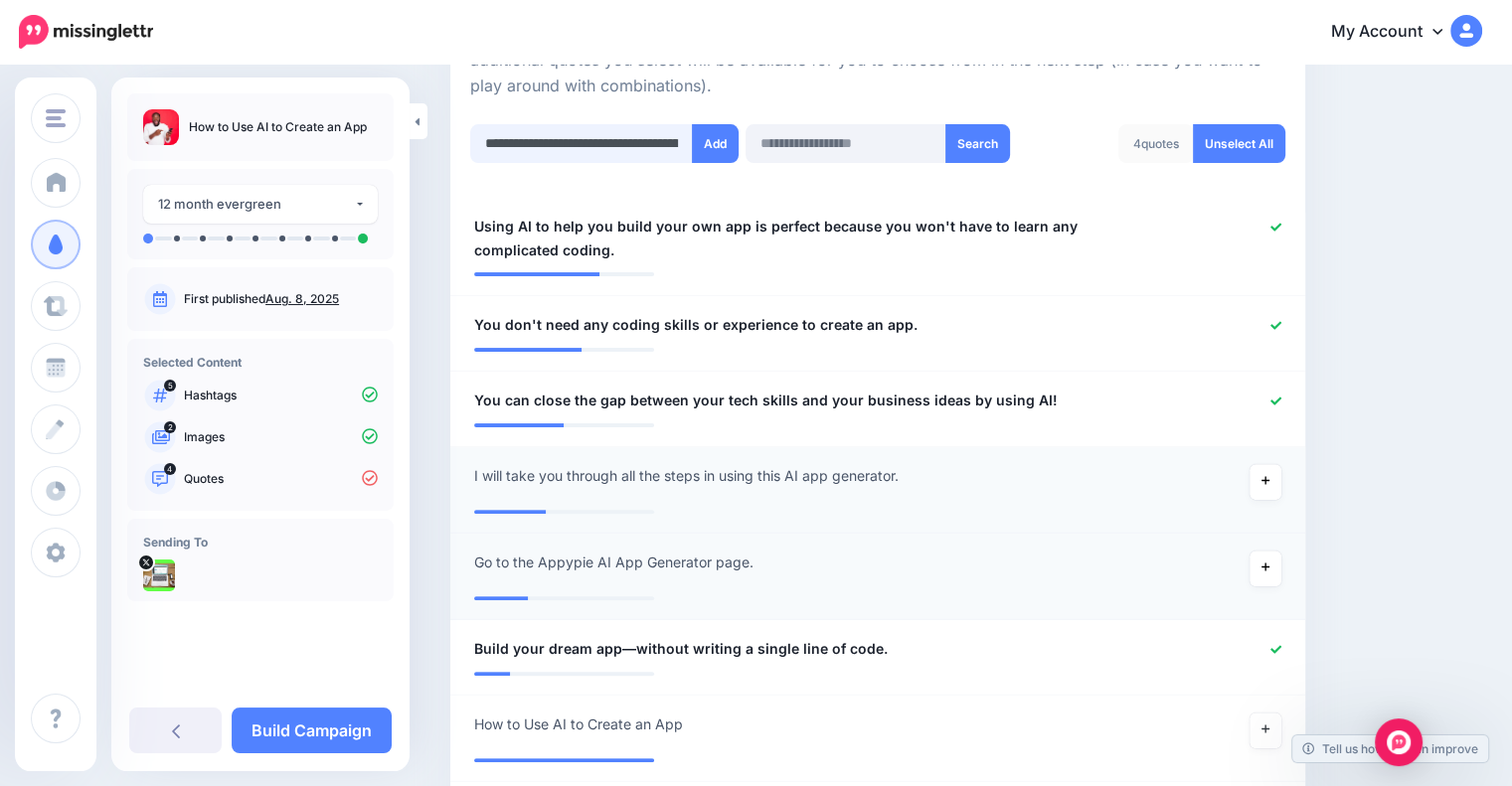 scroll, scrollTop: 0, scrollLeft: 109, axis: horizontal 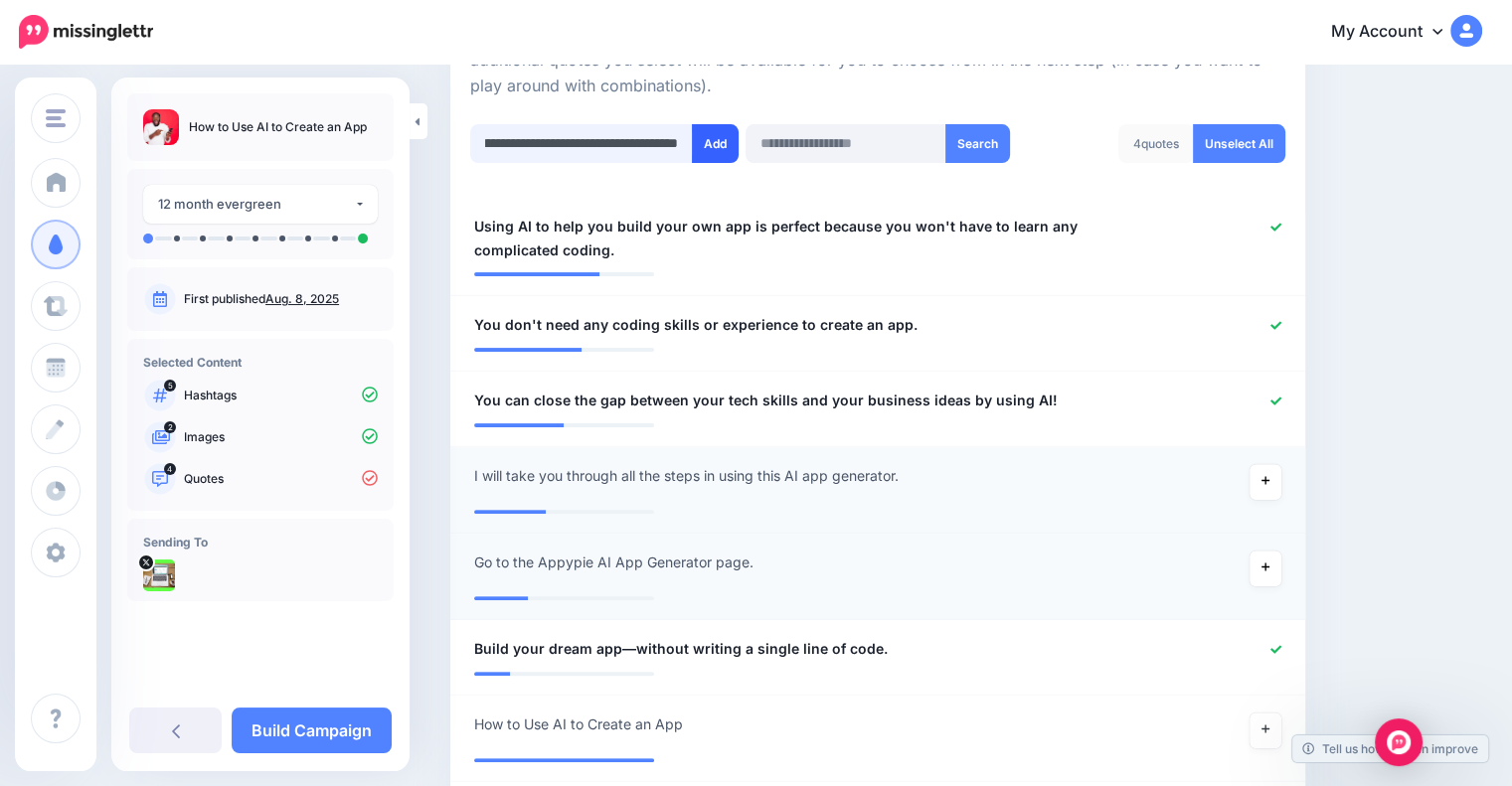 type on "**********" 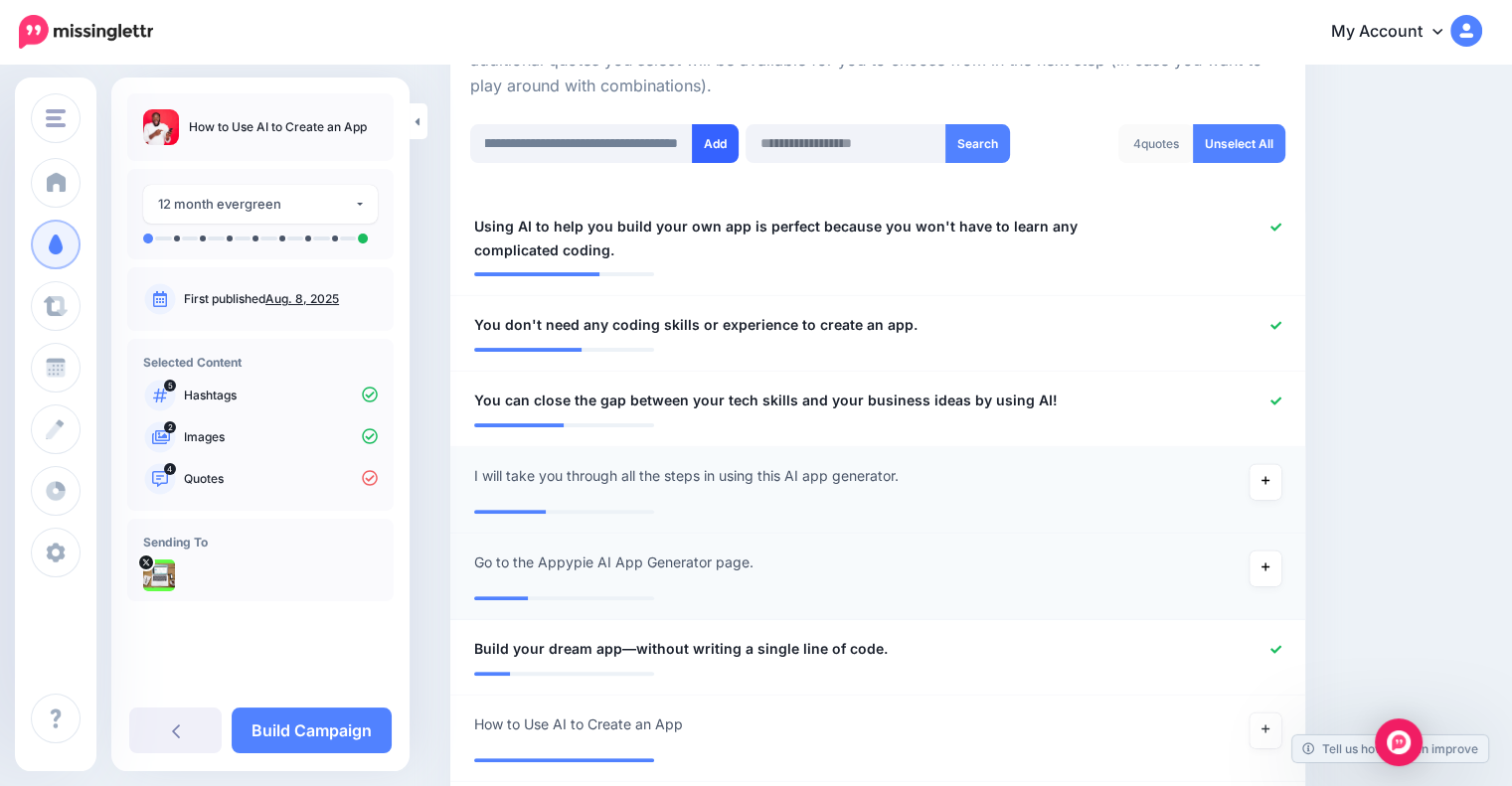 click on "Add" at bounding box center [715, 143] 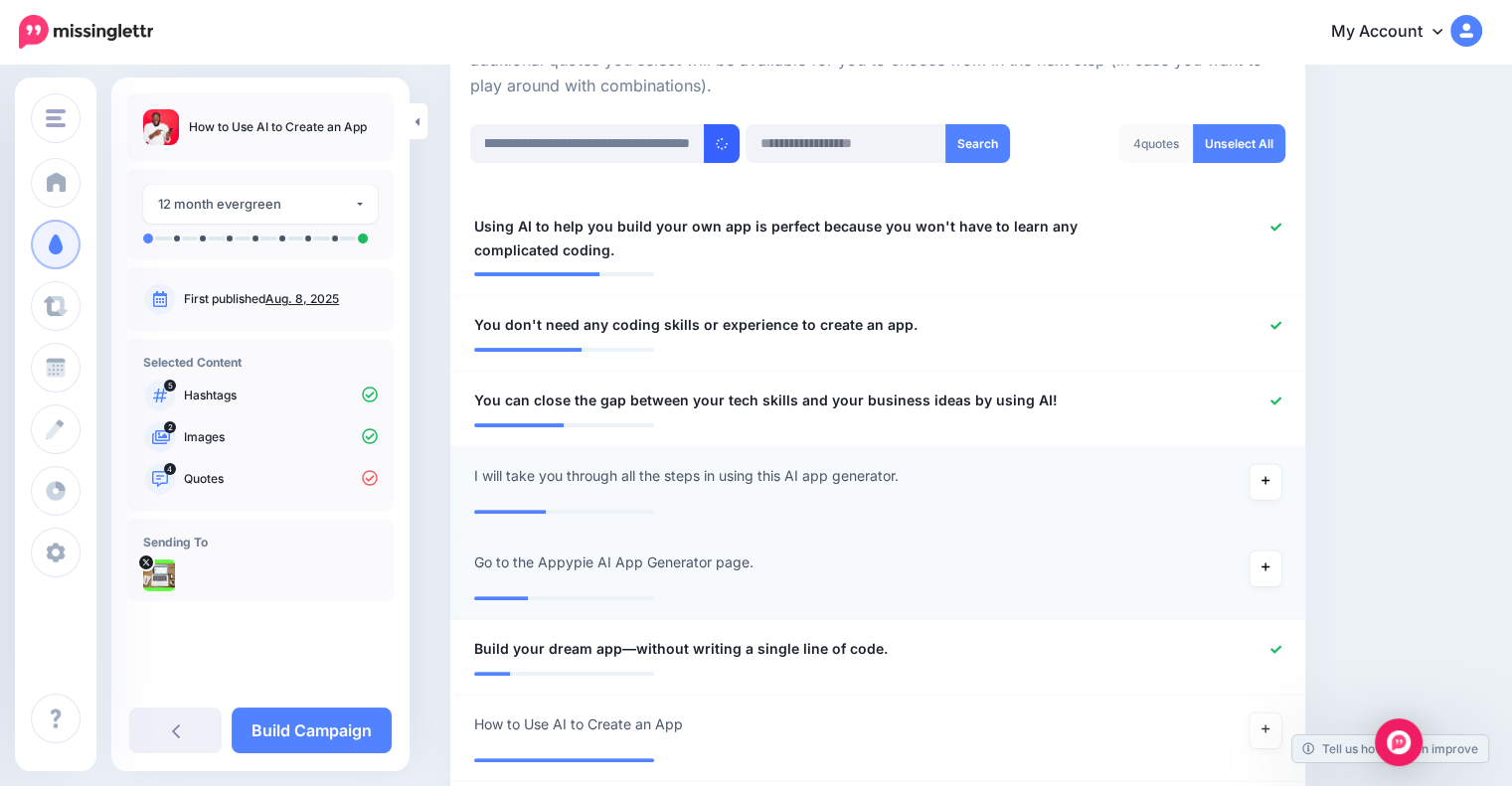 scroll, scrollTop: 0, scrollLeft: 0, axis: both 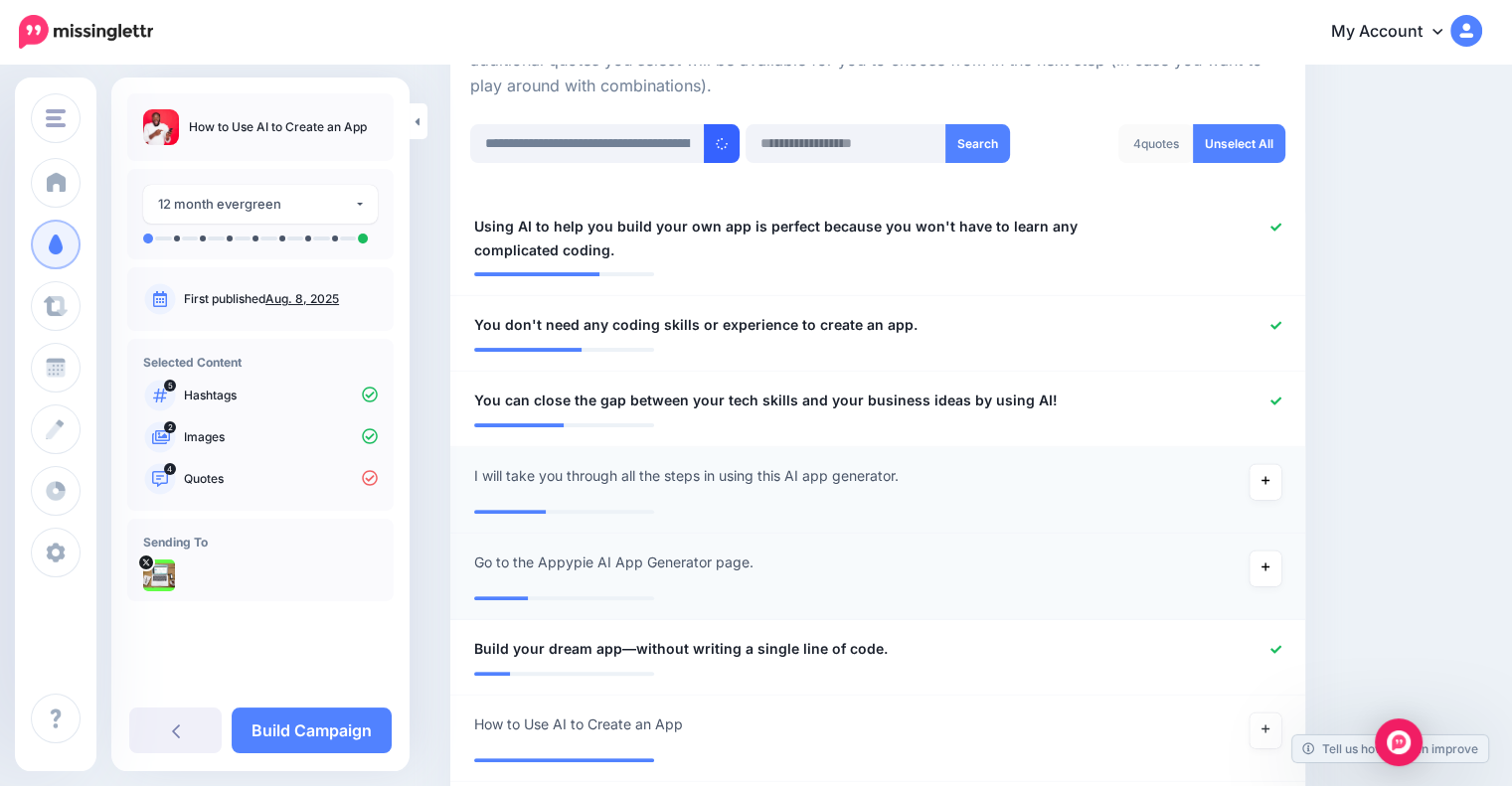 type 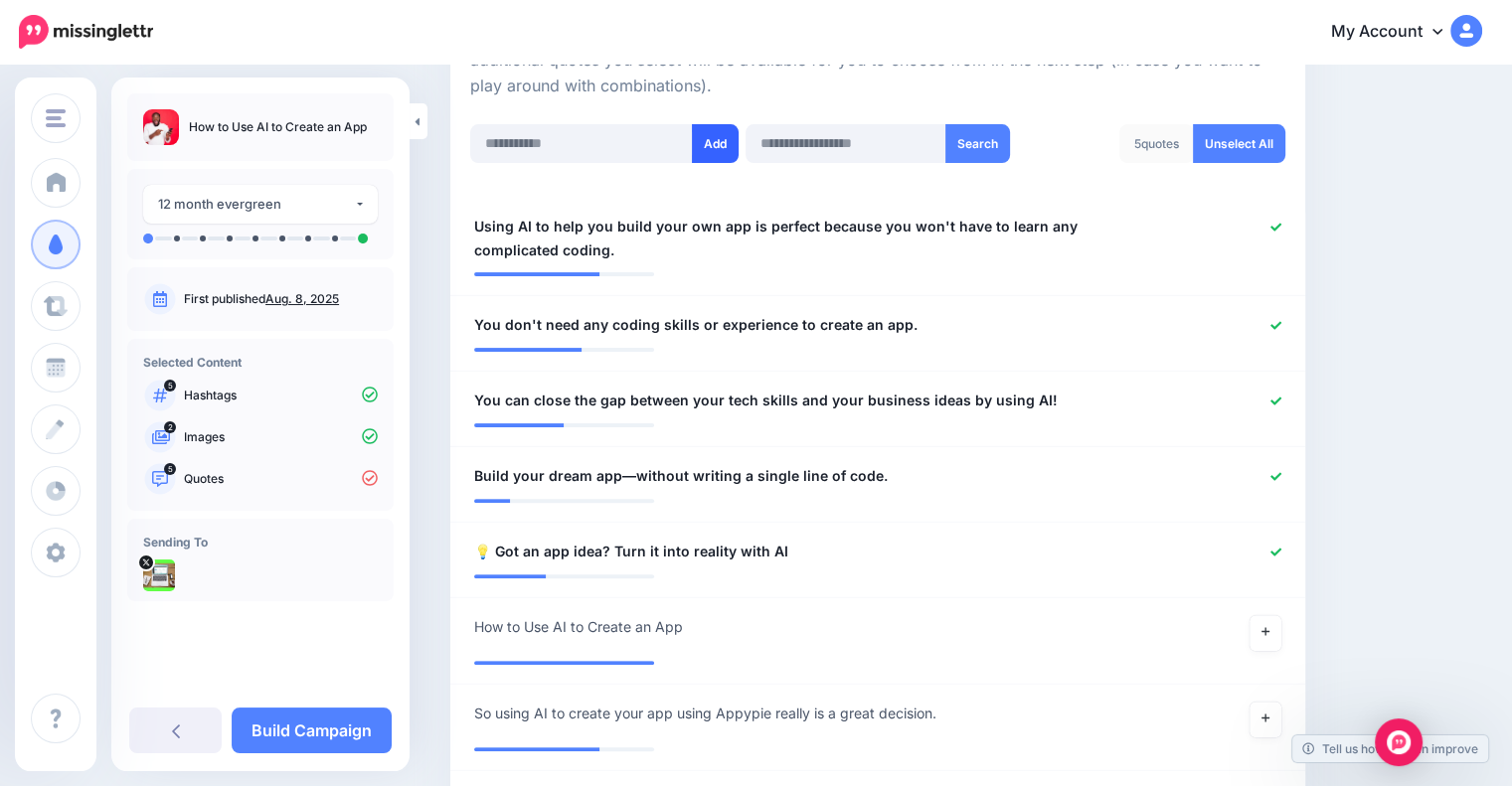 scroll, scrollTop: 694, scrollLeft: 0, axis: vertical 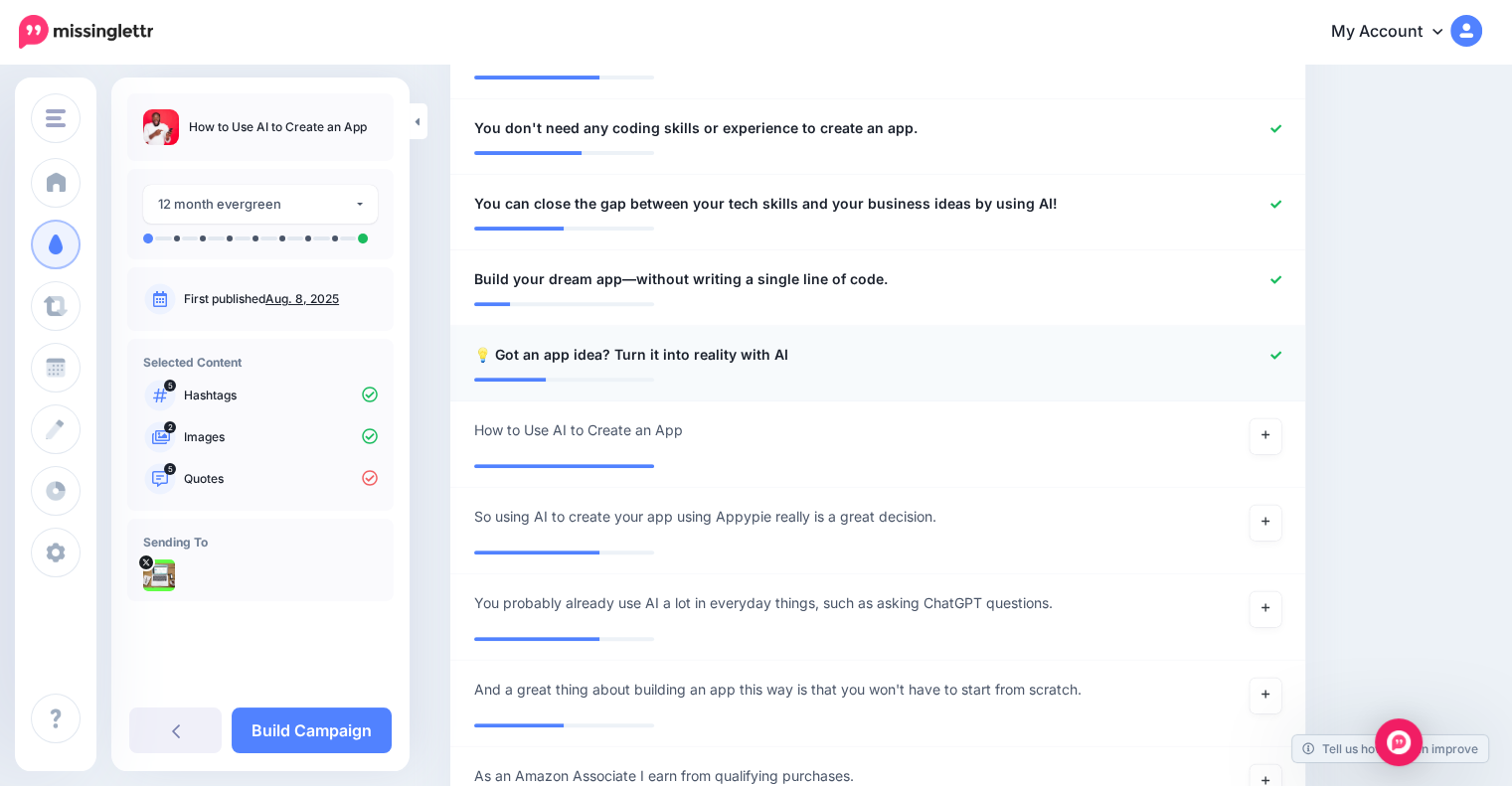 click on "**********" at bounding box center [808, 355] 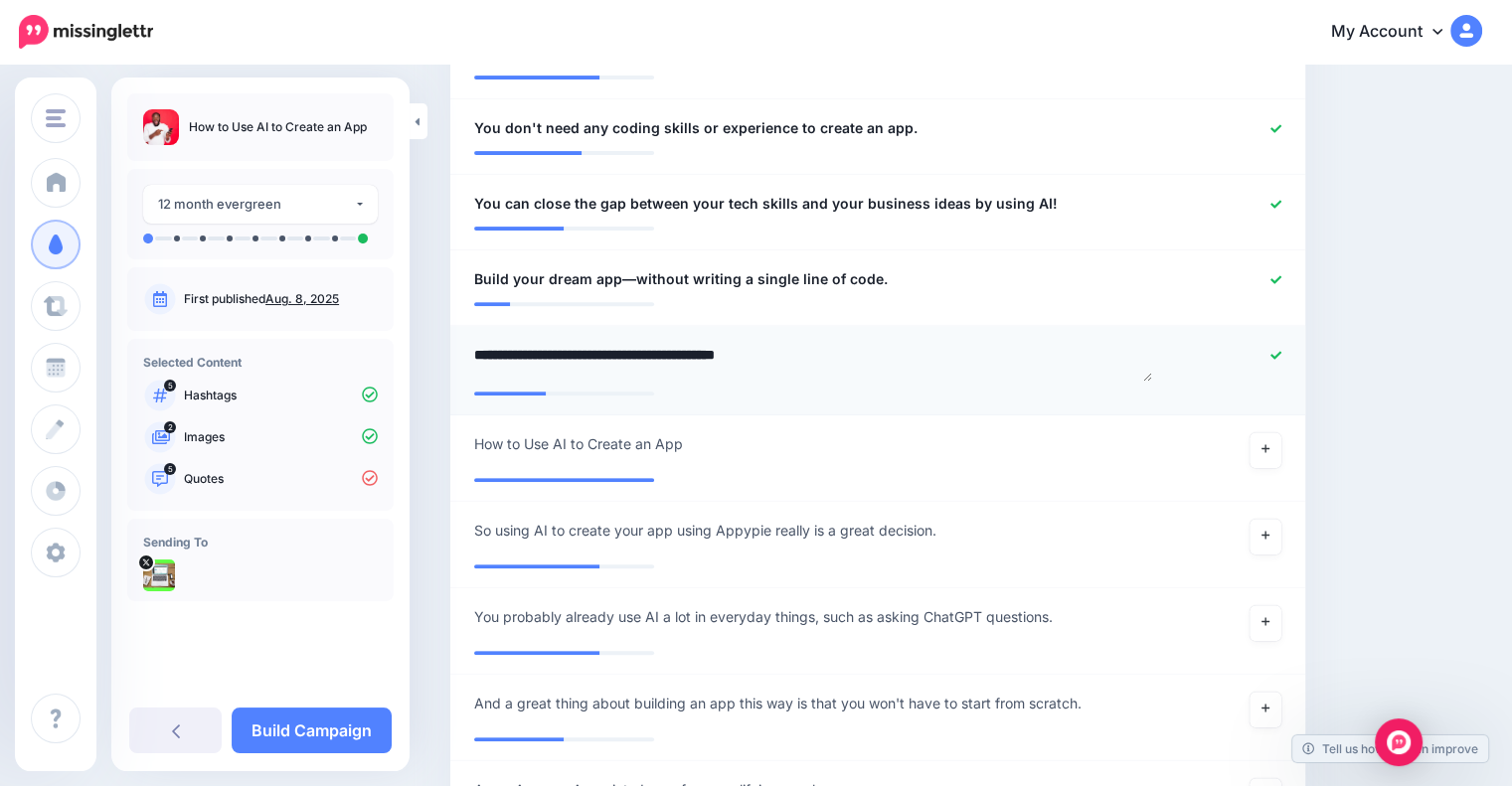click on "**********" at bounding box center [813, 362] 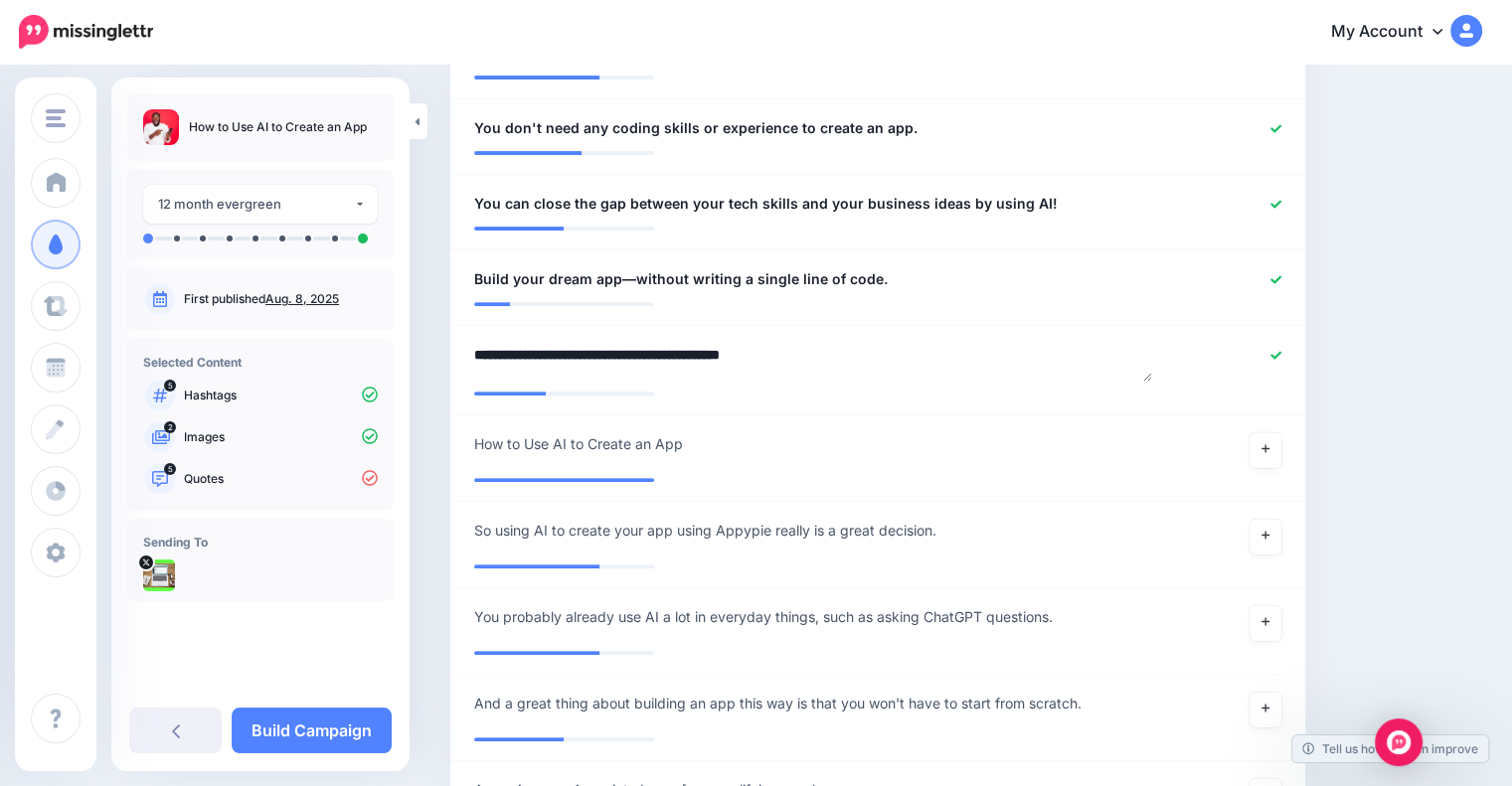 click on "Content and media
Choose the content and media that you'd like to use in this campaign.
Select Hashtags
First let's make sure we're happy with the hashtags. Add, delete and reorder as needed. If unsure we recommend 1-3 hashtags.  Note:  If you have hashtags turned off for any of your social profiles, they will not be included.
Add Hashtag" at bounding box center (966, 1100) 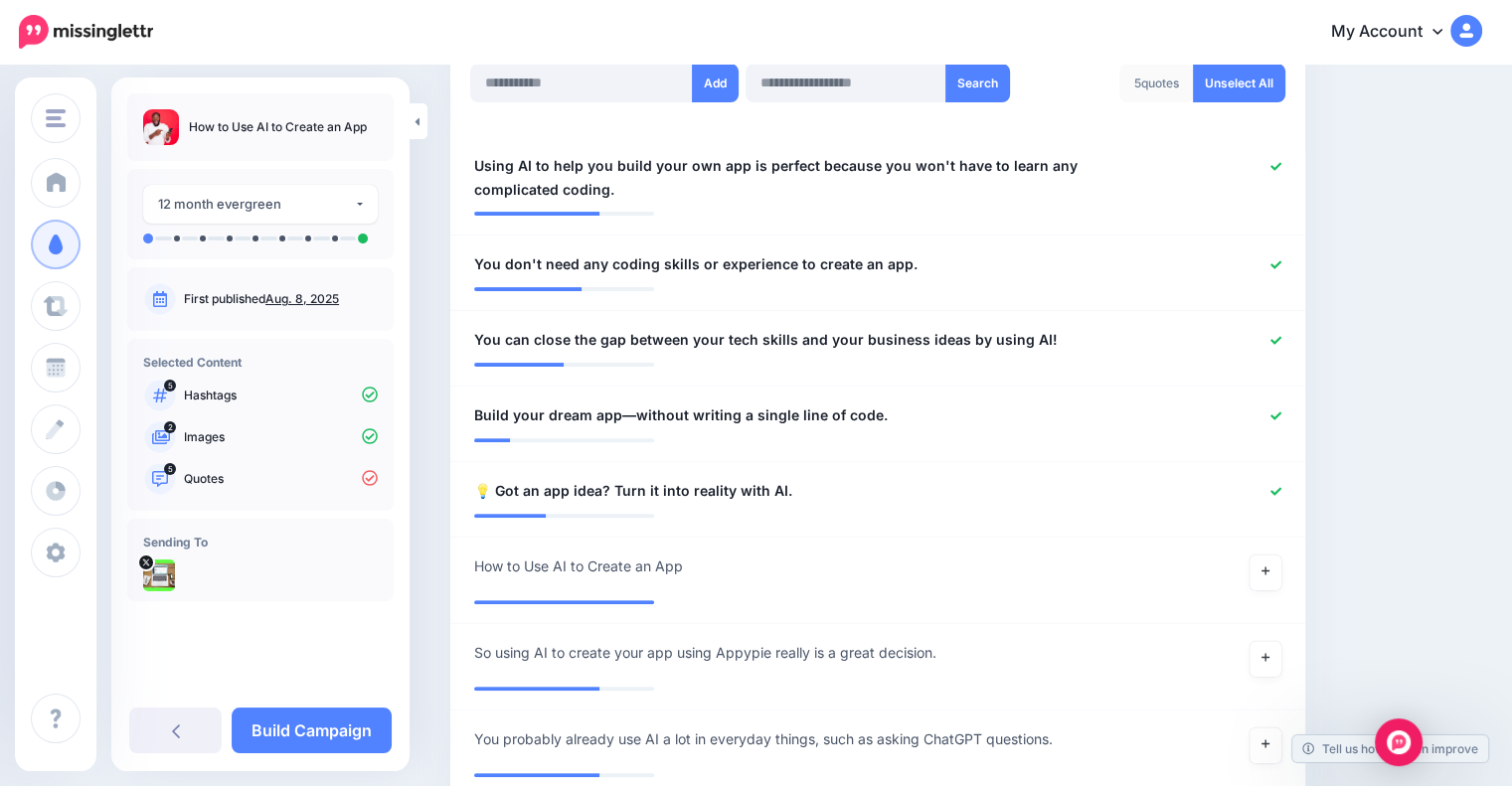 scroll, scrollTop: 578, scrollLeft: 0, axis: vertical 